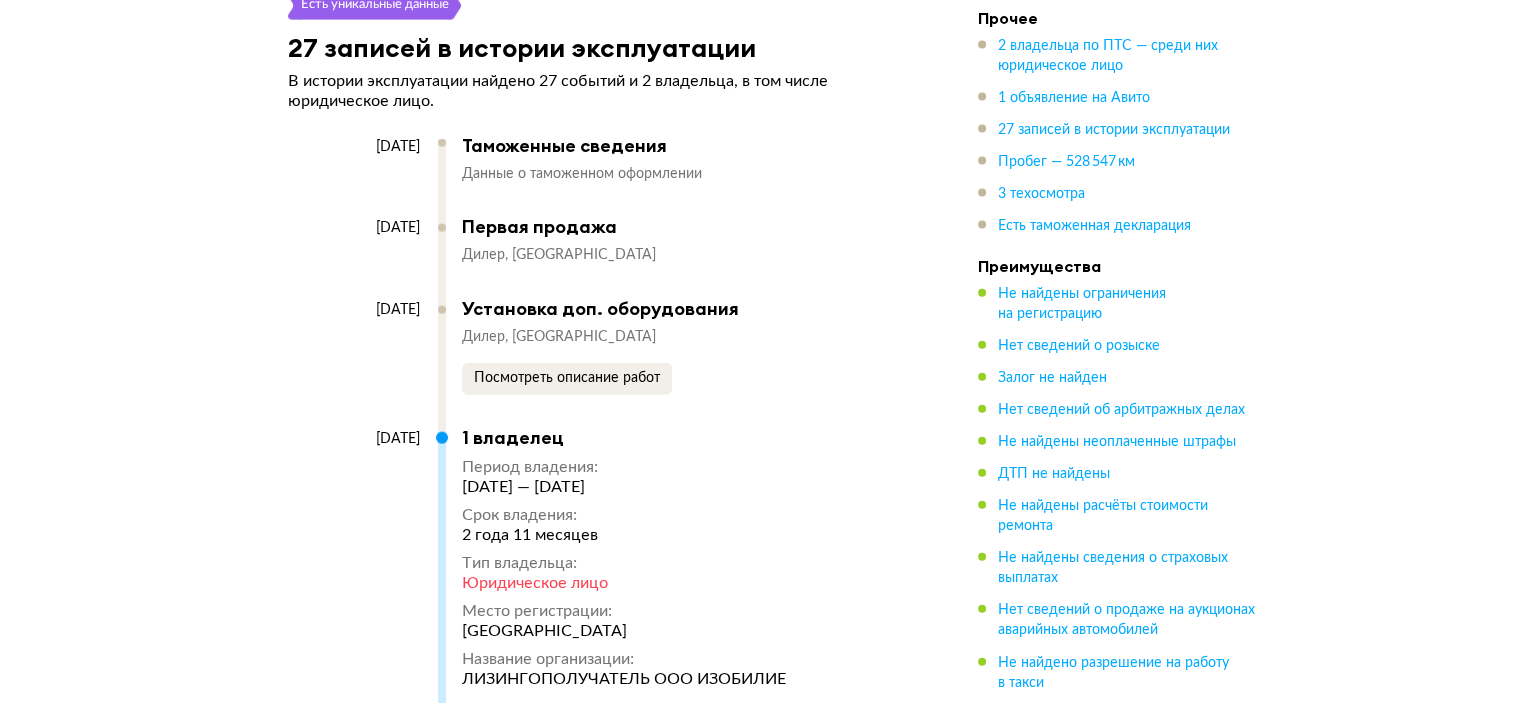 scroll, scrollTop: 4500, scrollLeft: 0, axis: vertical 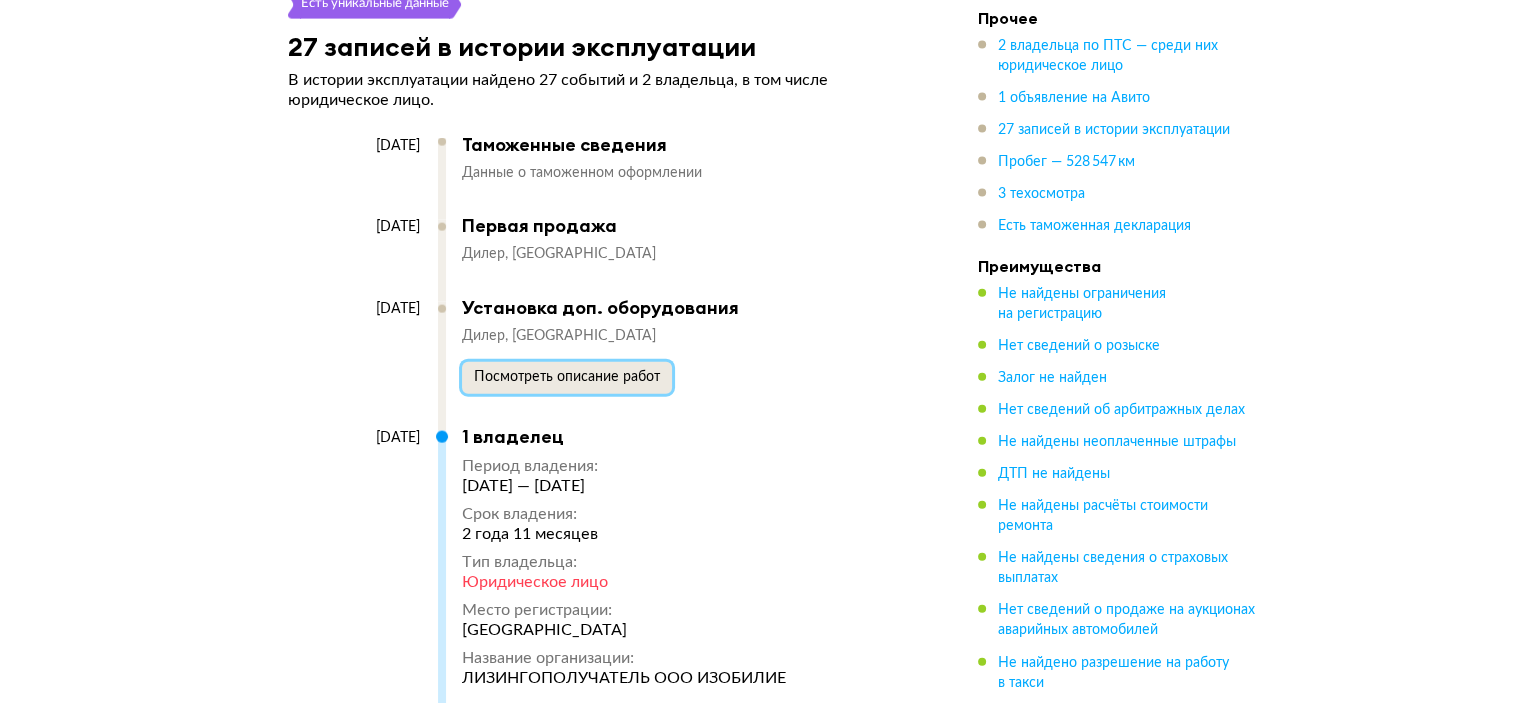 click on "Посмотреть описание работ" at bounding box center [567, 377] 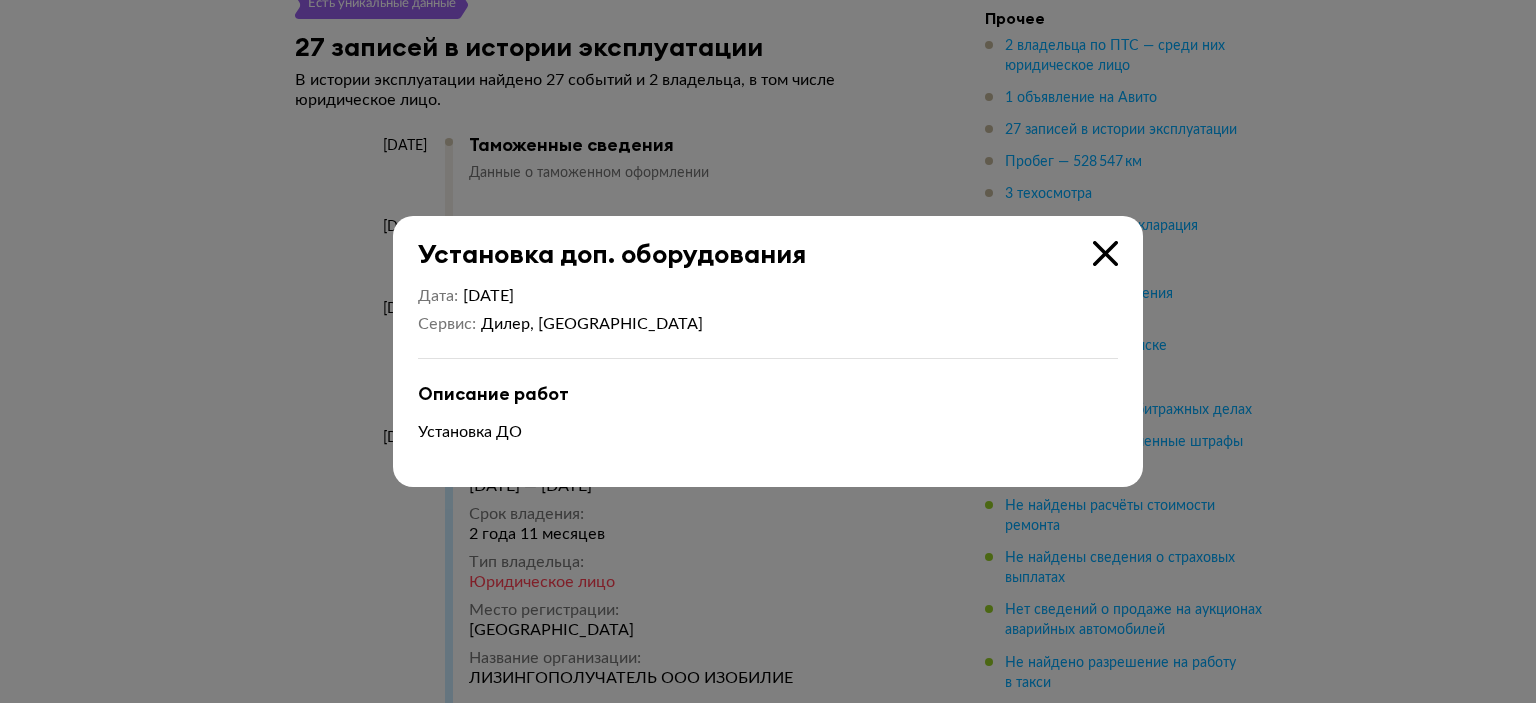click at bounding box center (1105, 253) 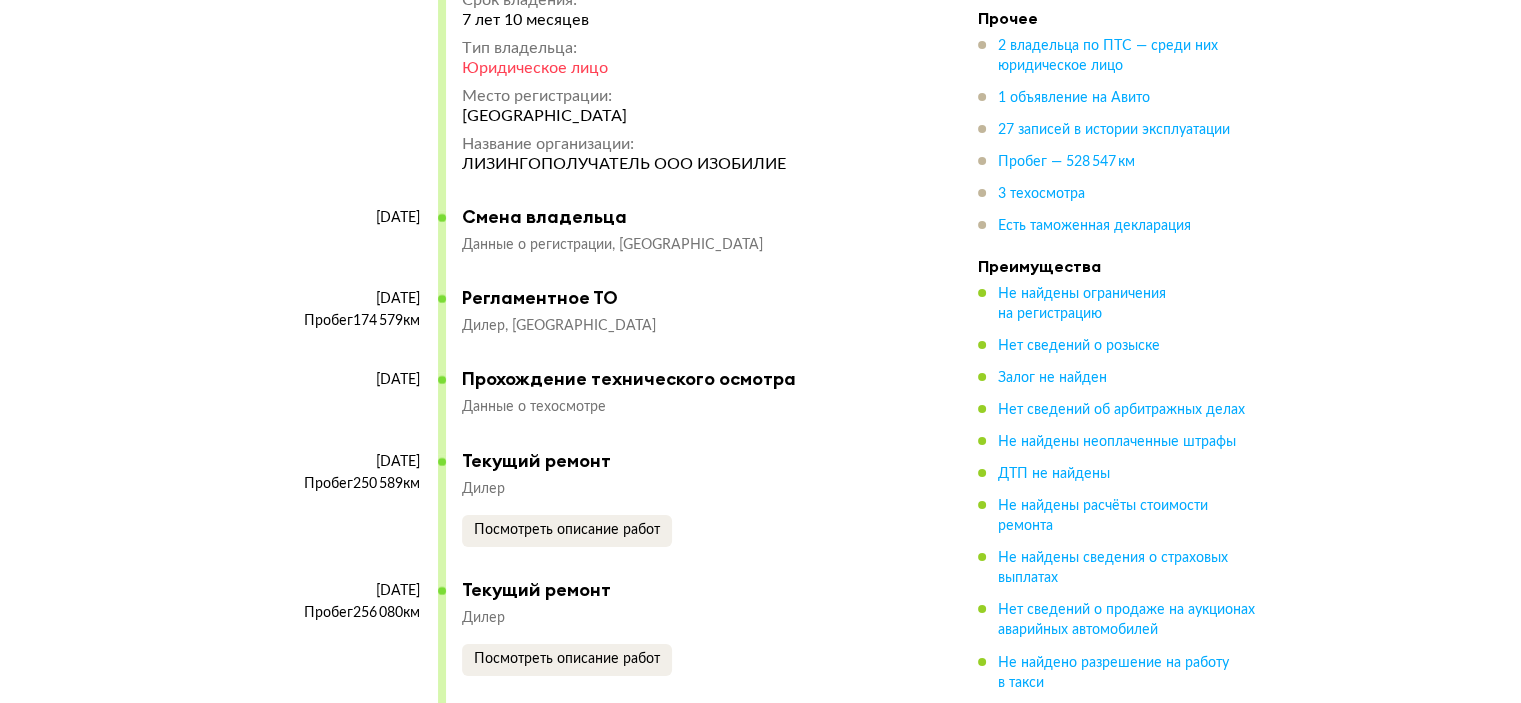 scroll, scrollTop: 7000, scrollLeft: 0, axis: vertical 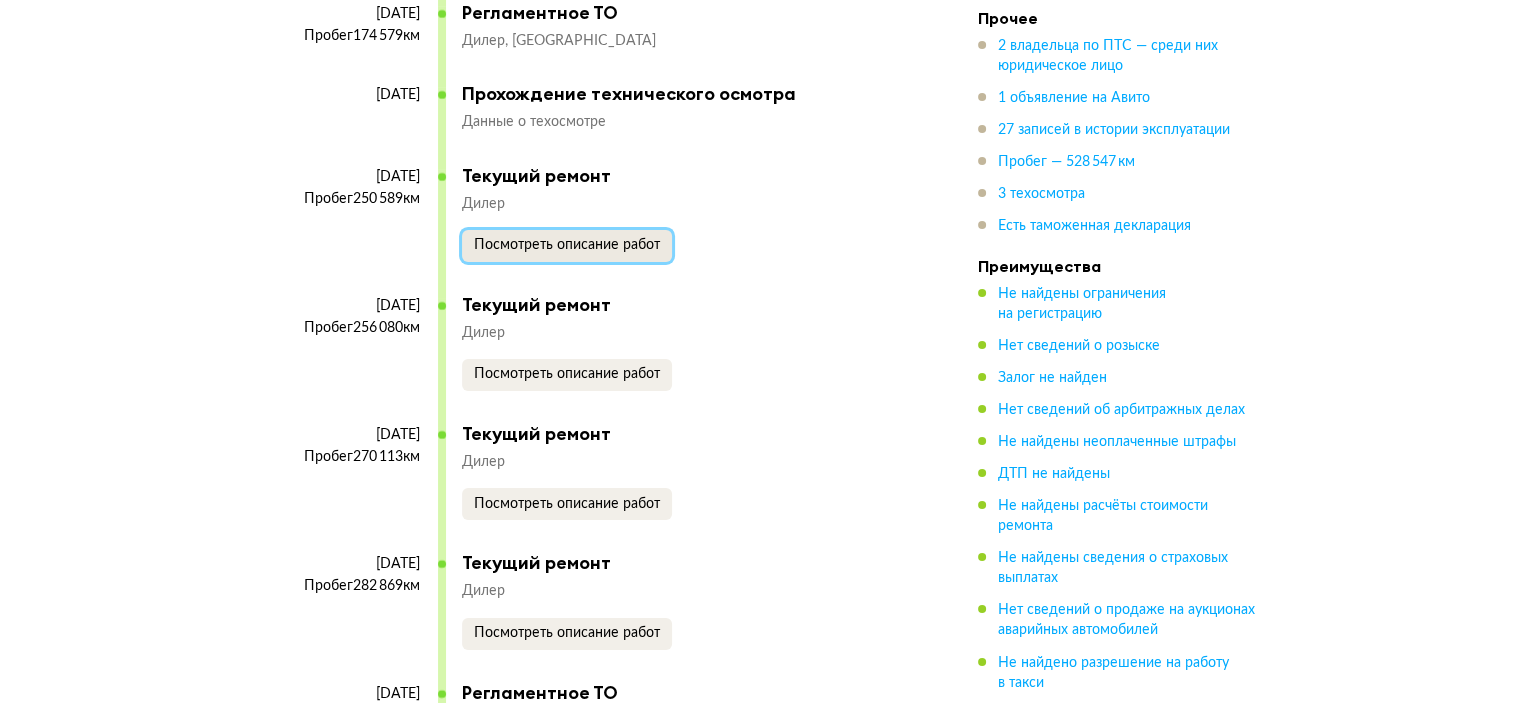 click on "Посмотреть описание работ" at bounding box center [567, 245] 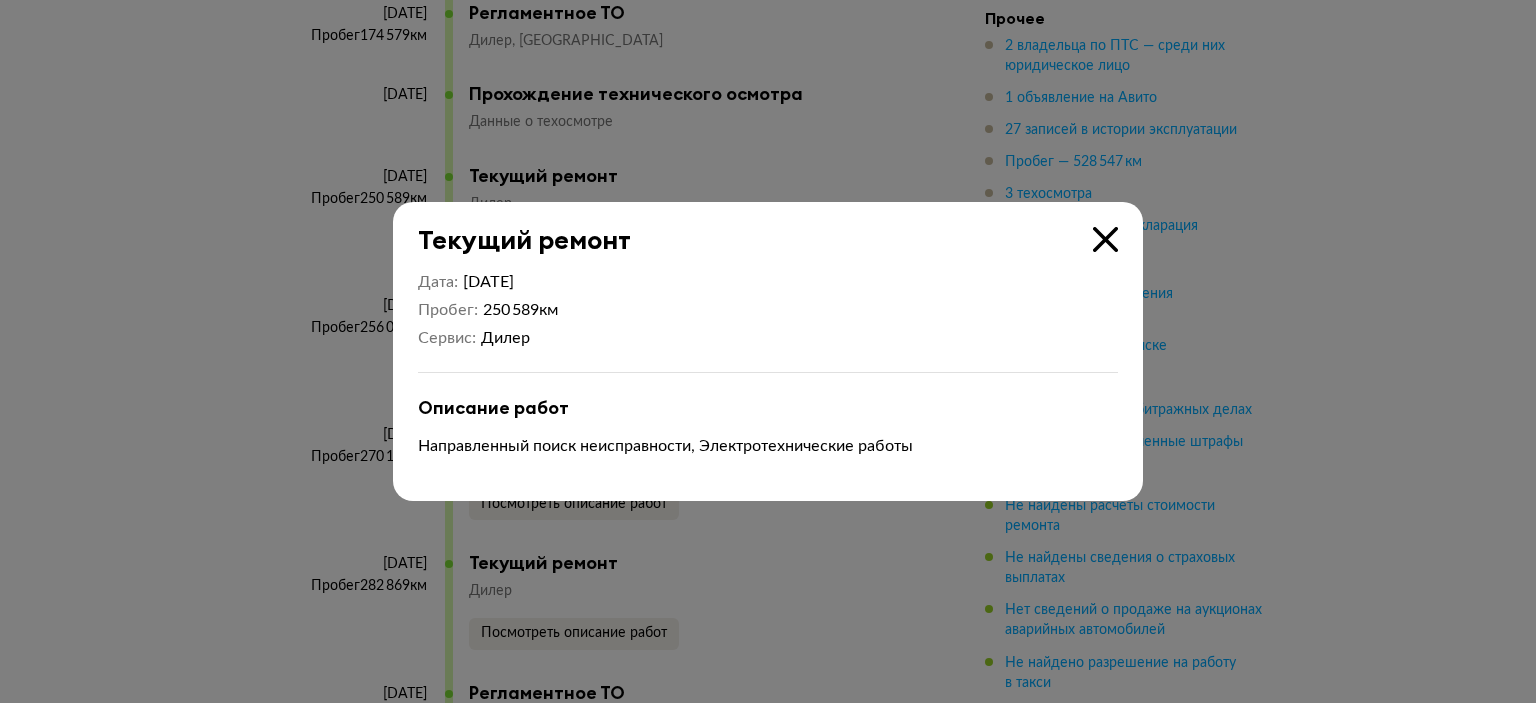 click at bounding box center (1105, 239) 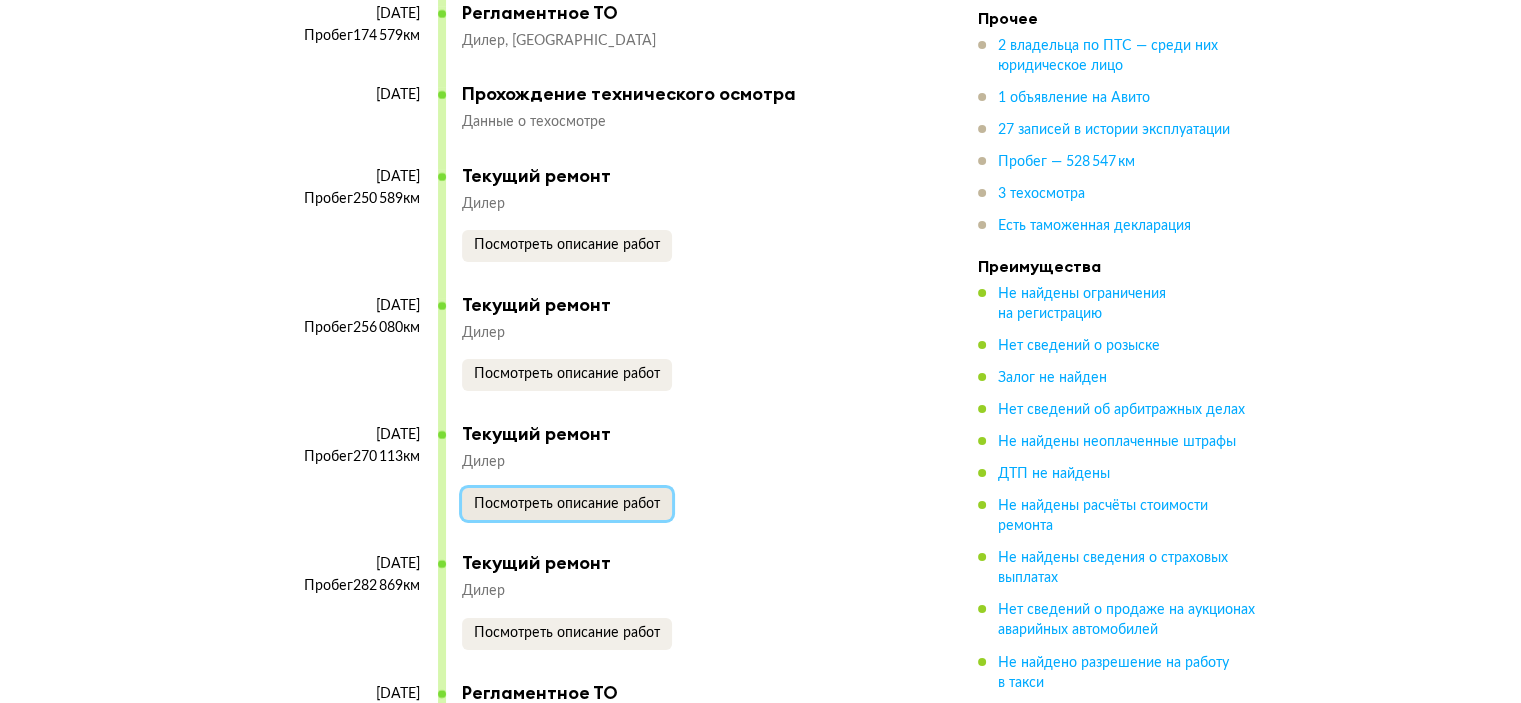 click on "Посмотреть описание работ" at bounding box center [567, 504] 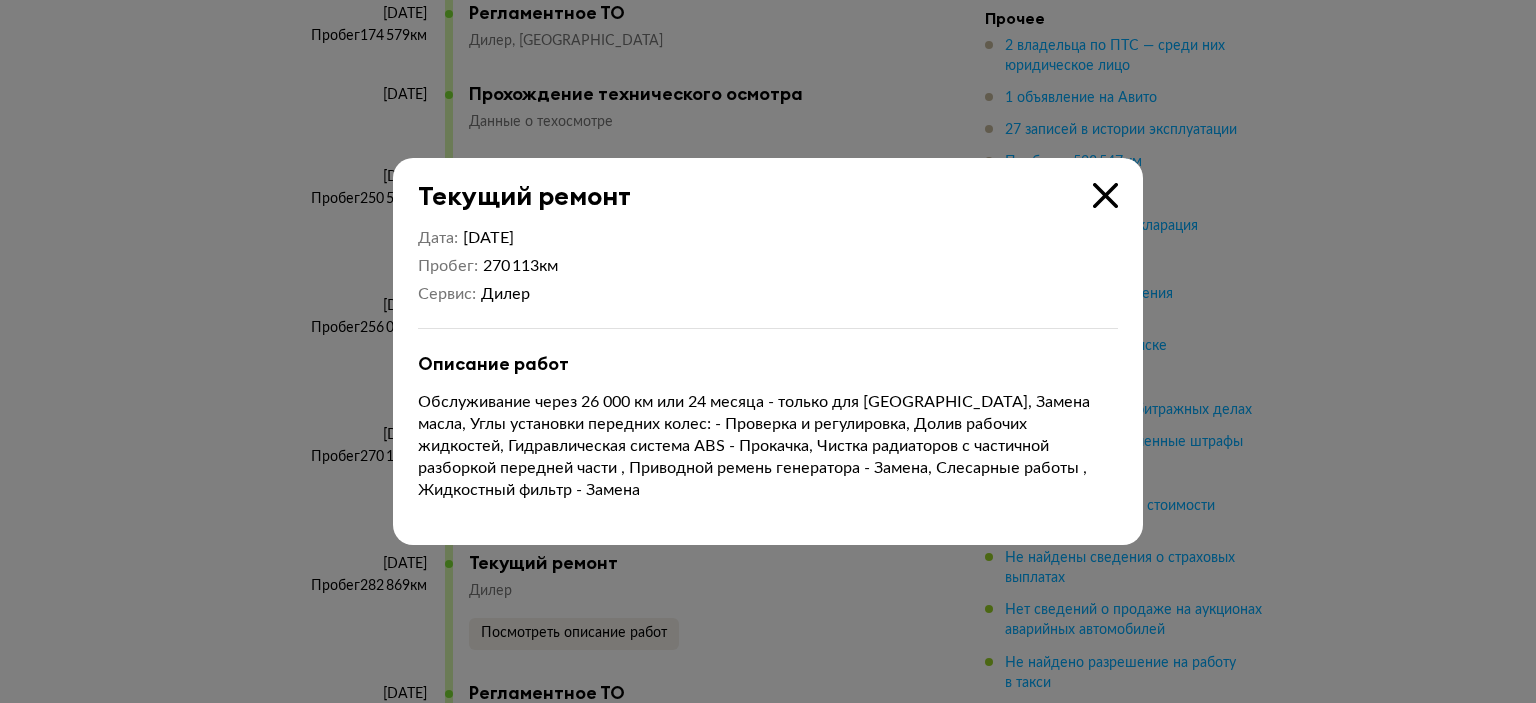 drag, startPoint x: 1106, startPoint y: 195, endPoint x: 1095, endPoint y: 206, distance: 15.556349 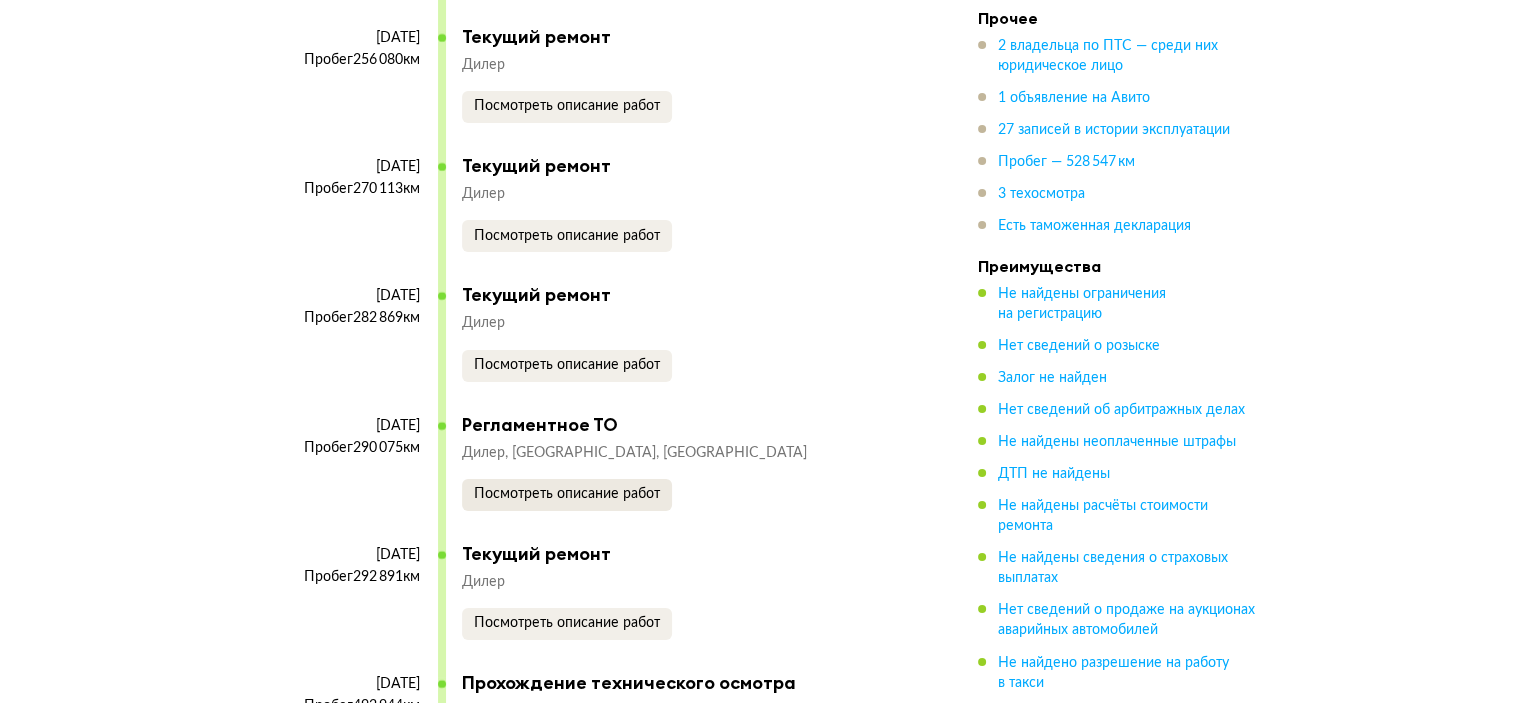 scroll, scrollTop: 7300, scrollLeft: 0, axis: vertical 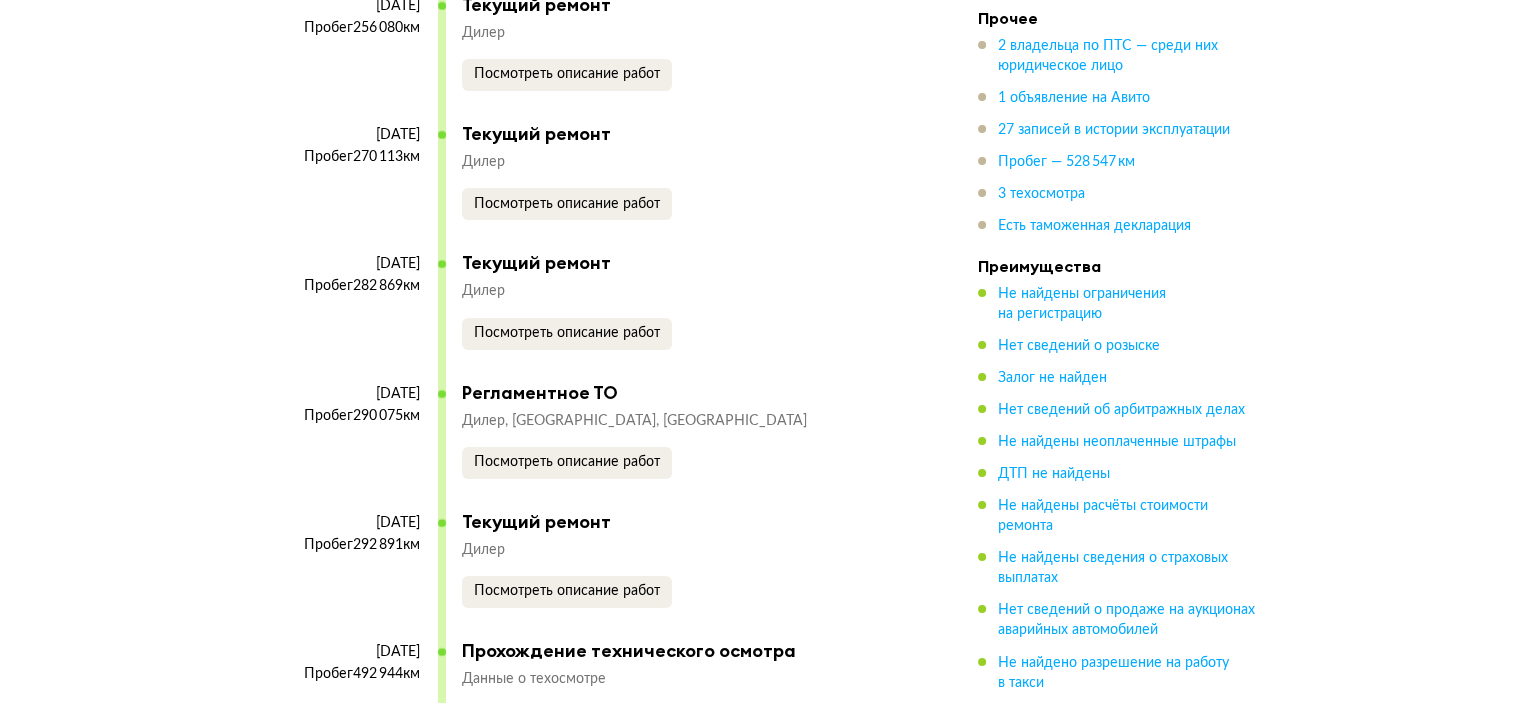 click on "[DATE] Пробег  282 869  км Текущий ремонт Дилер Посмотреть описание работ" at bounding box center (593, 316) 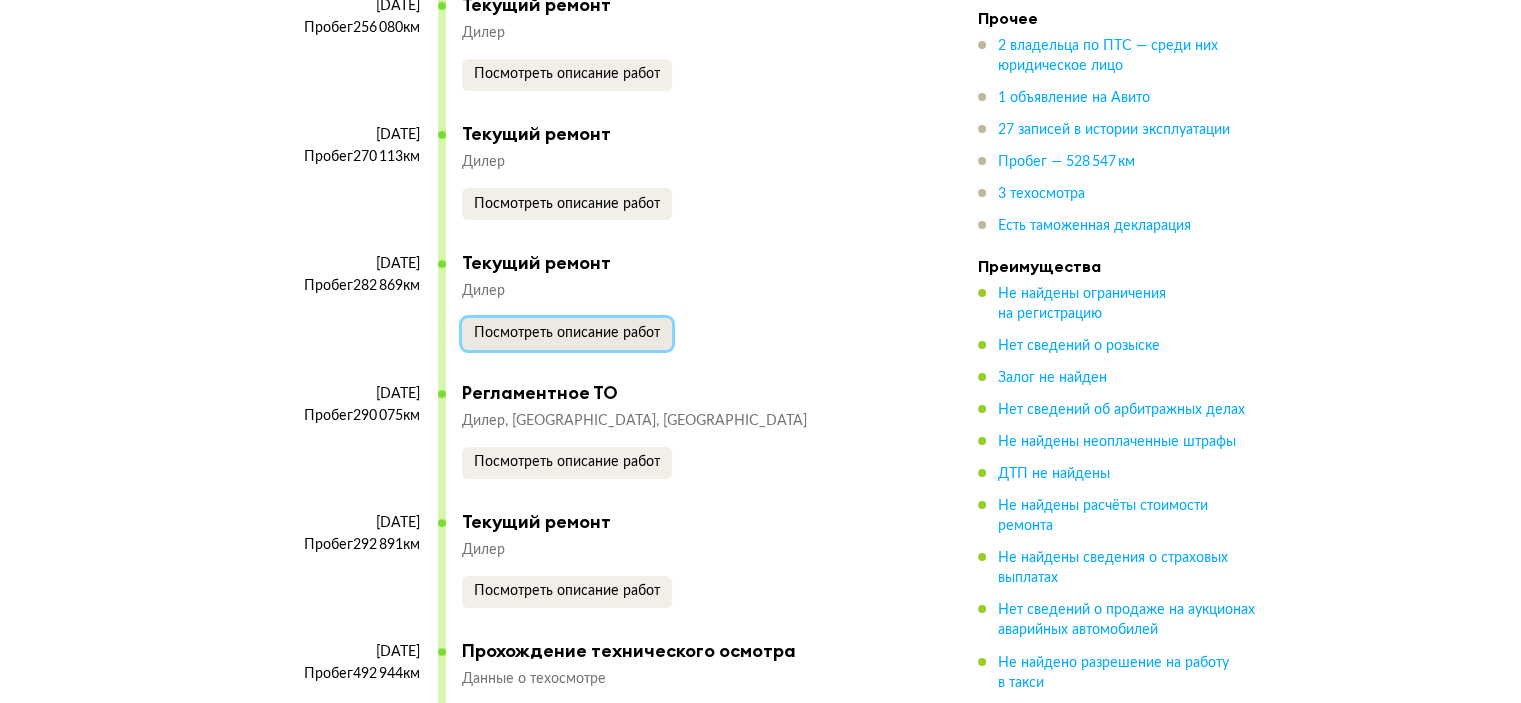 click on "Посмотреть описание работ" at bounding box center (567, 333) 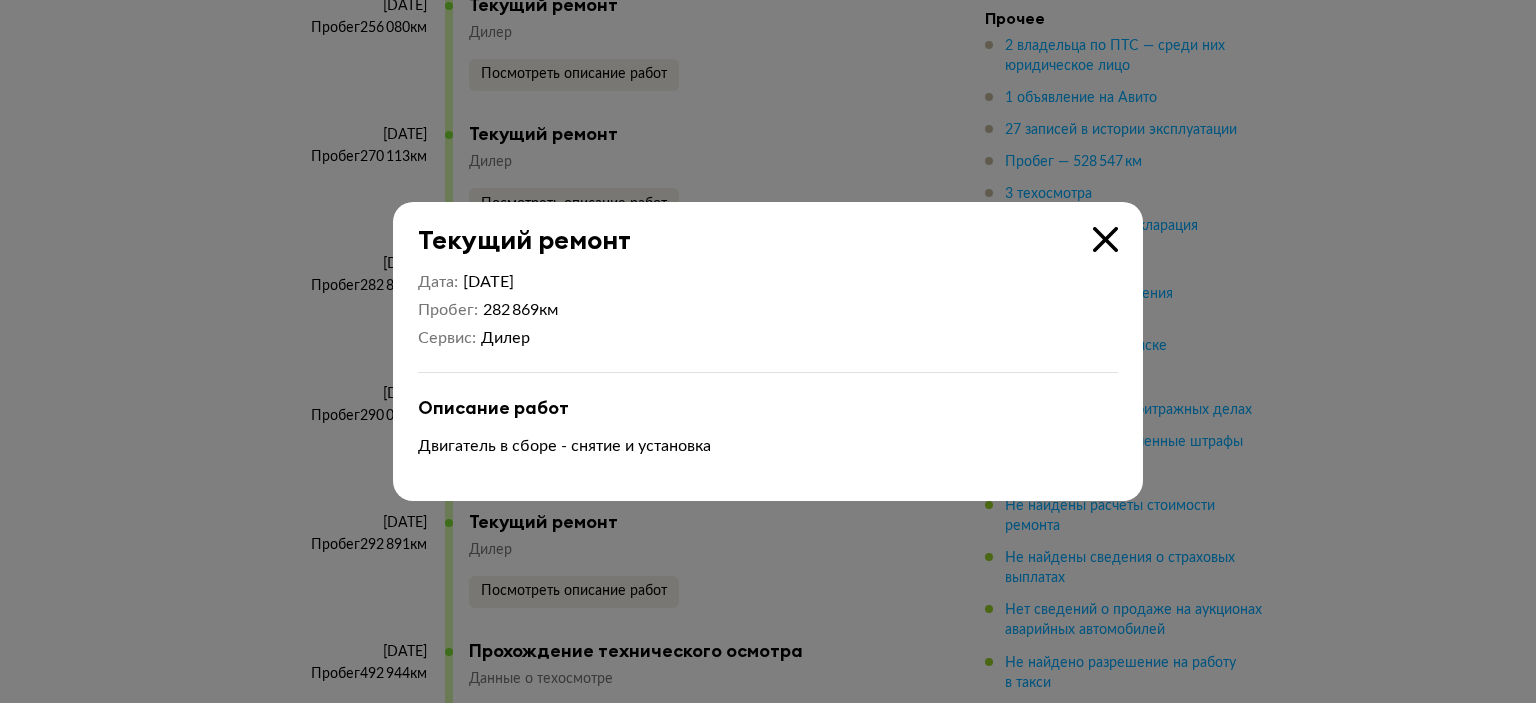 click on "Текущий ремонт" at bounding box center (755, 228) 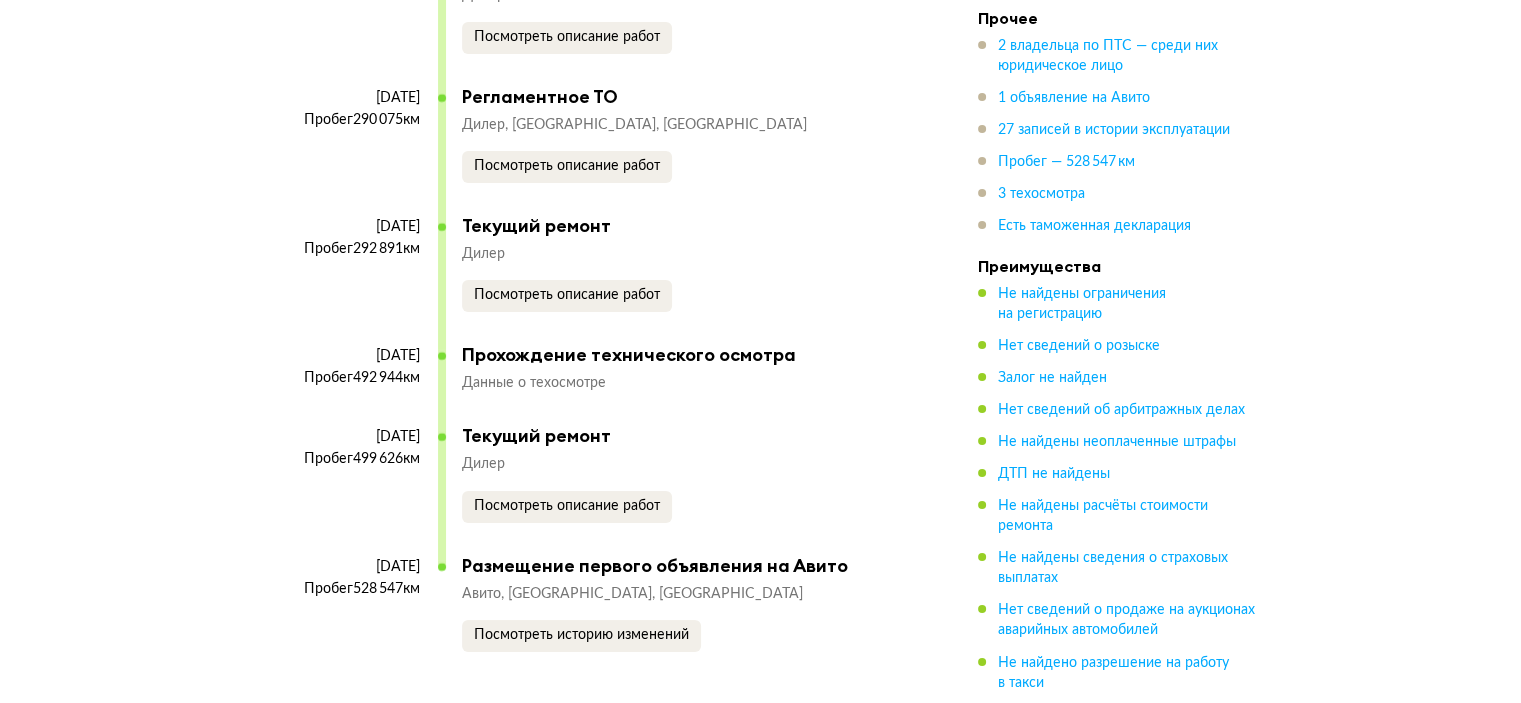 scroll, scrollTop: 7600, scrollLeft: 0, axis: vertical 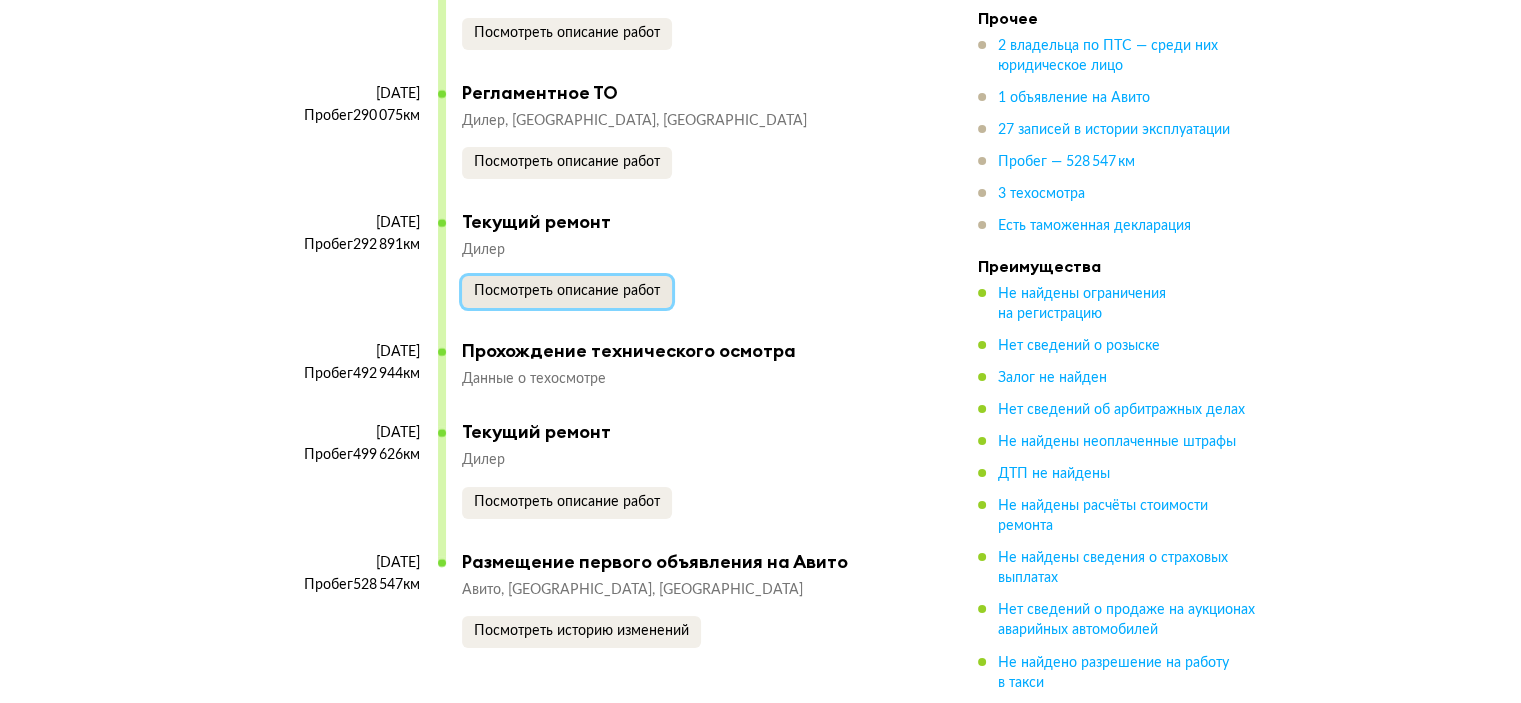 click on "Посмотреть описание работ" at bounding box center (567, 291) 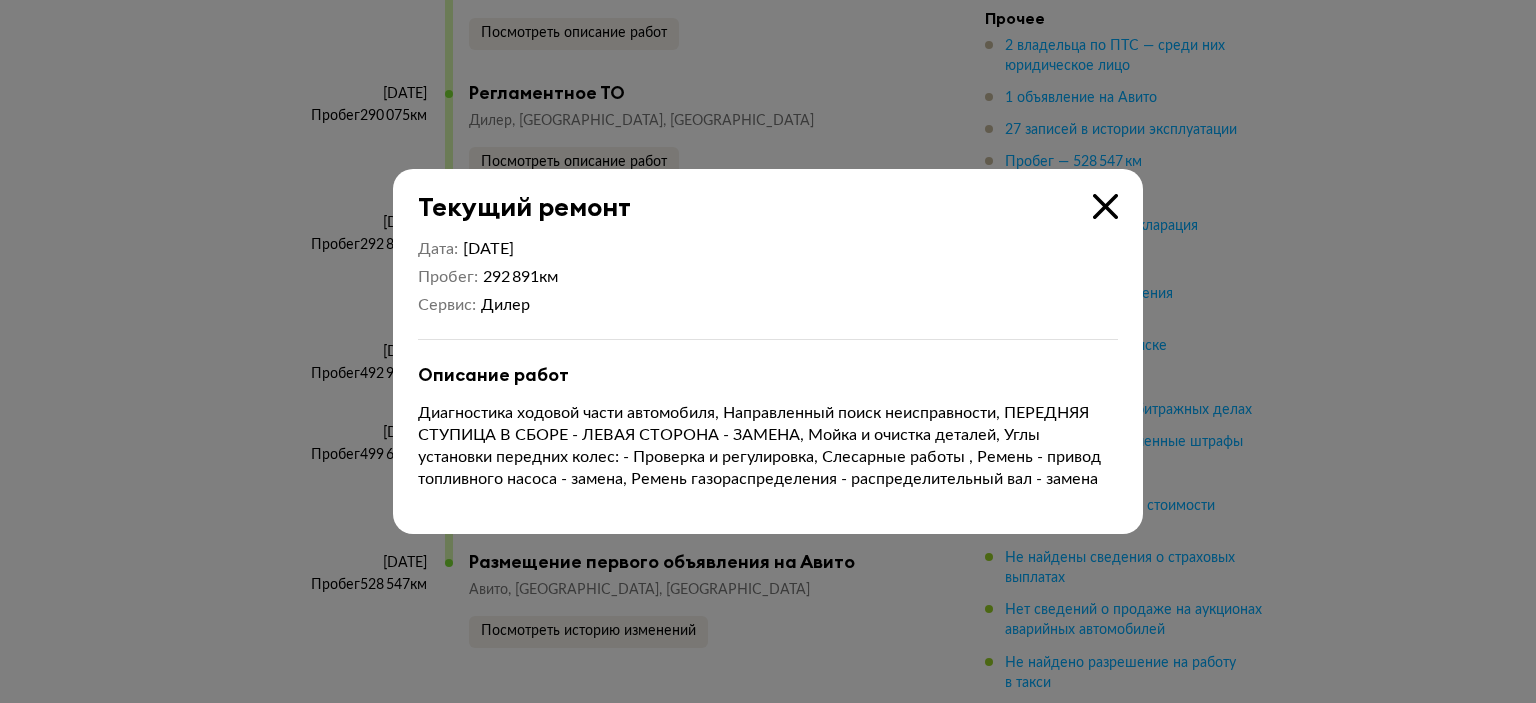 click at bounding box center (1105, 206) 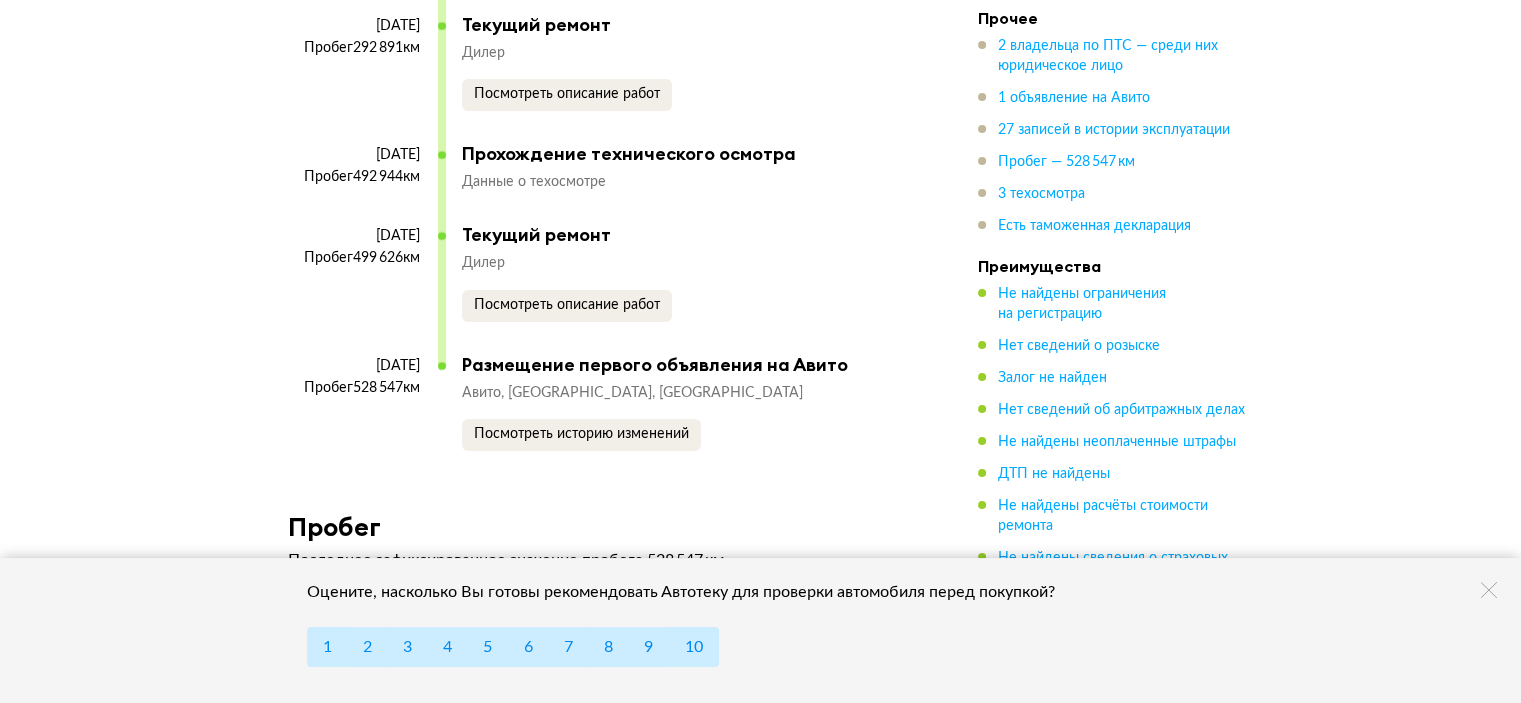 scroll, scrollTop: 7800, scrollLeft: 0, axis: vertical 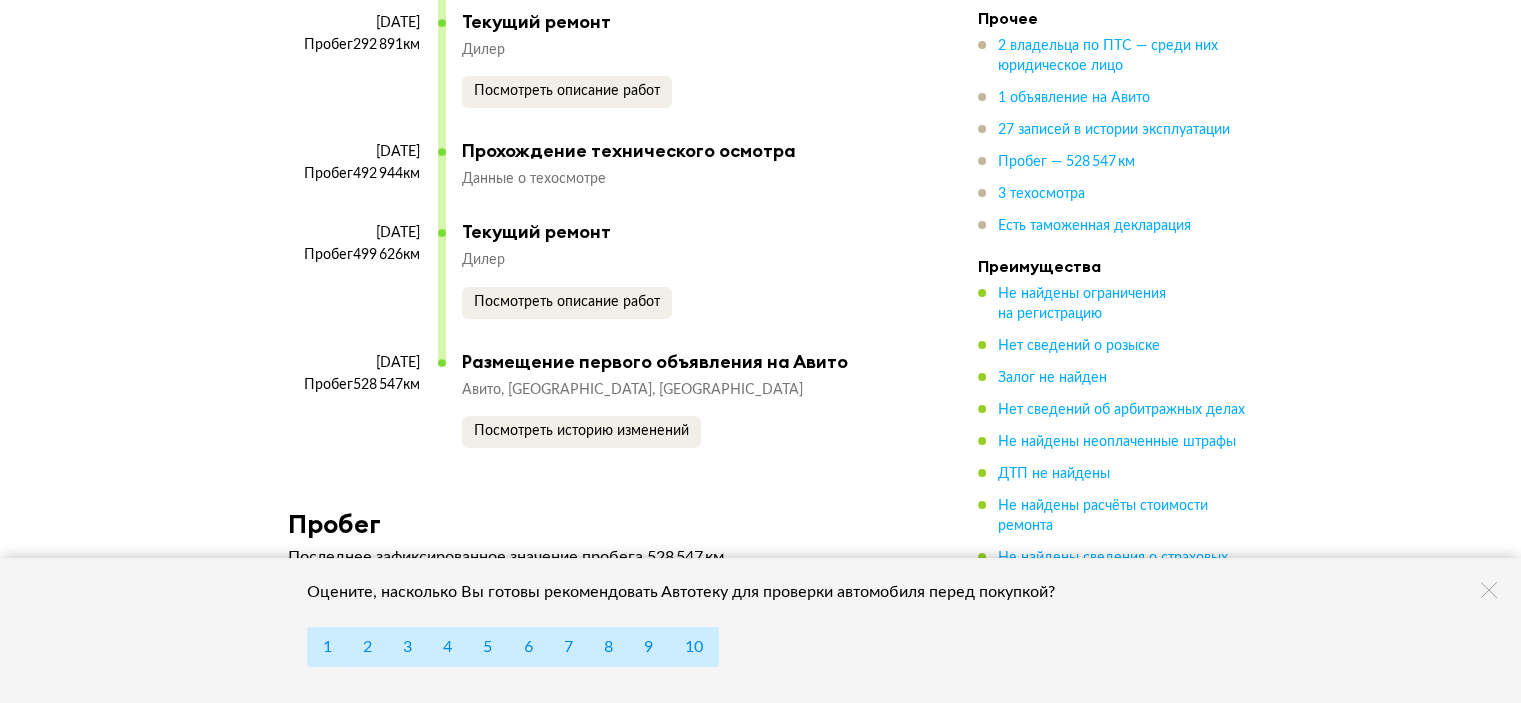 click at bounding box center (1489, 590) 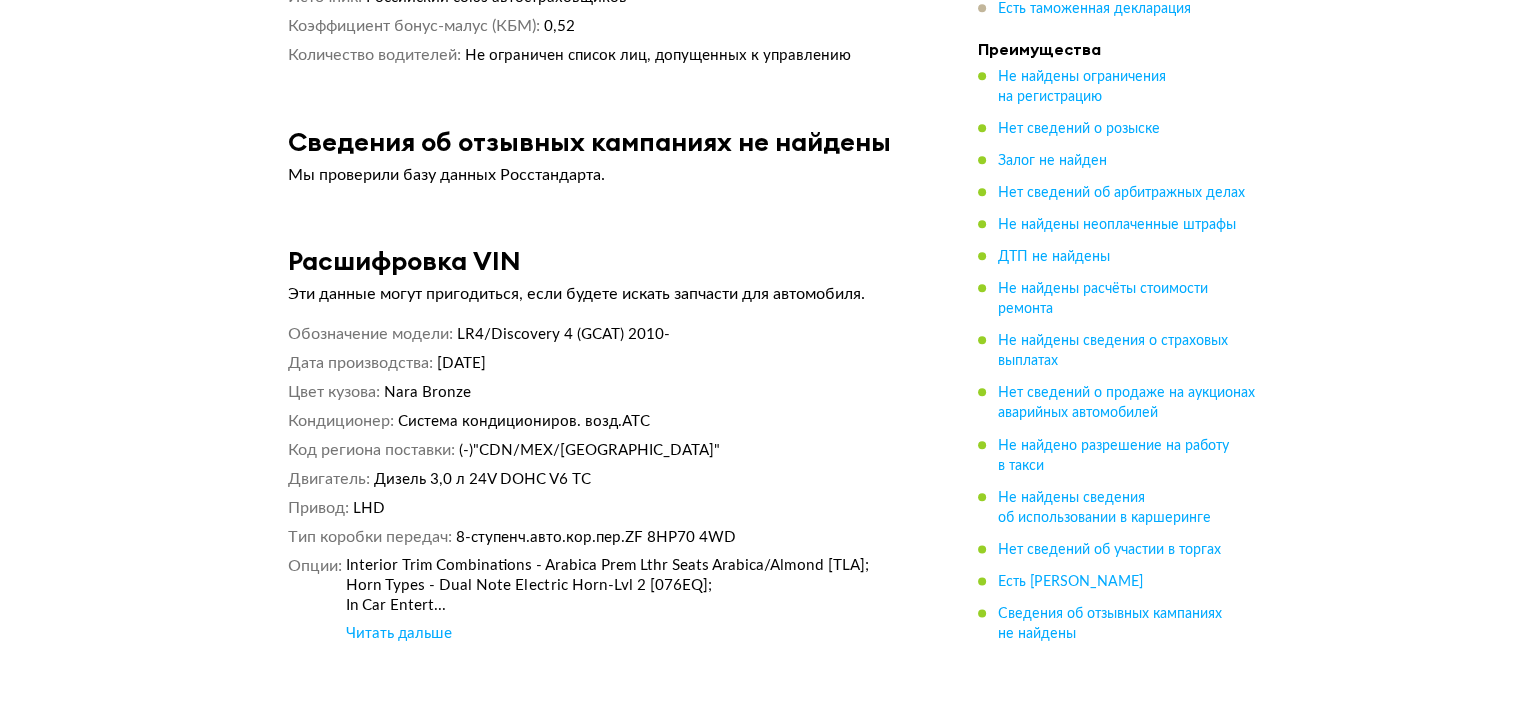 scroll, scrollTop: 9931, scrollLeft: 0, axis: vertical 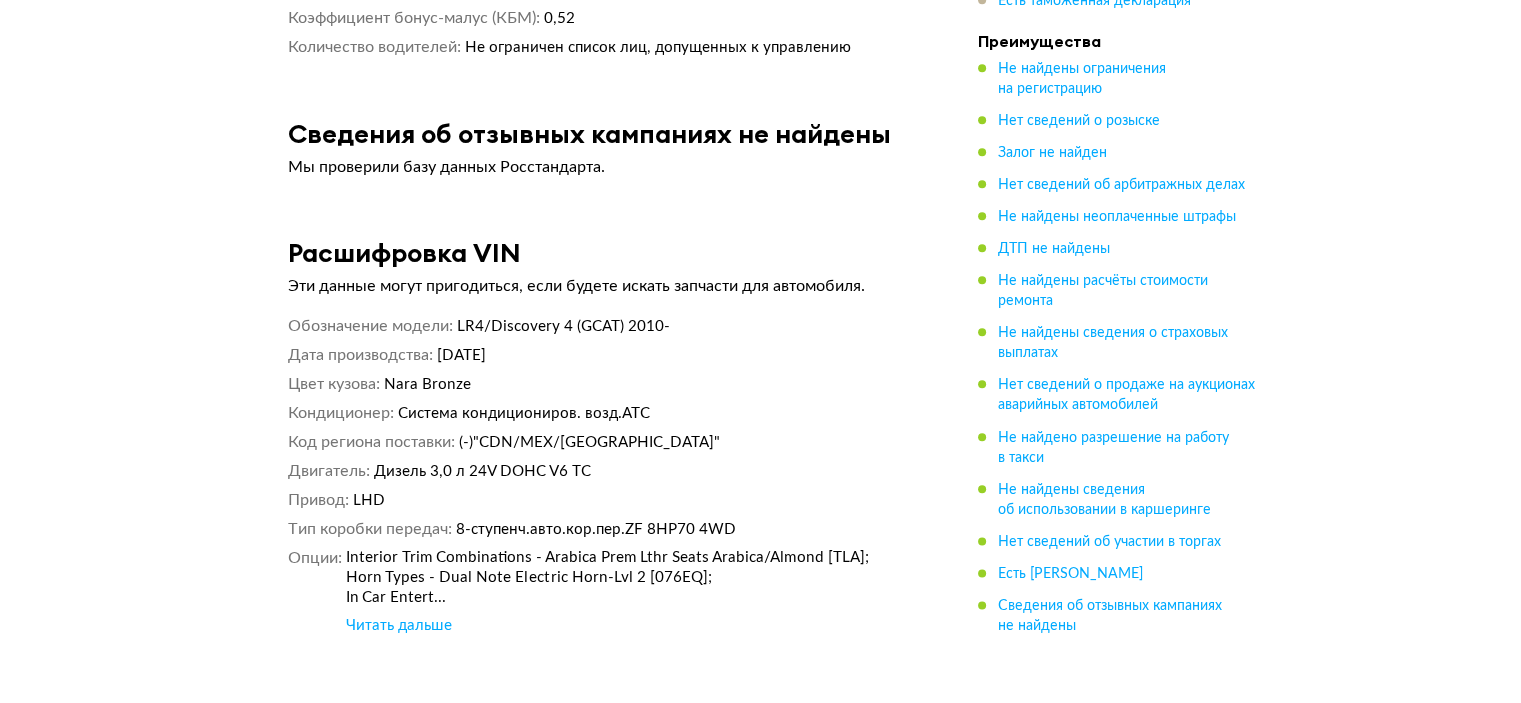 drag, startPoint x: 404, startPoint y: 606, endPoint x: 367, endPoint y: 598, distance: 37.85499 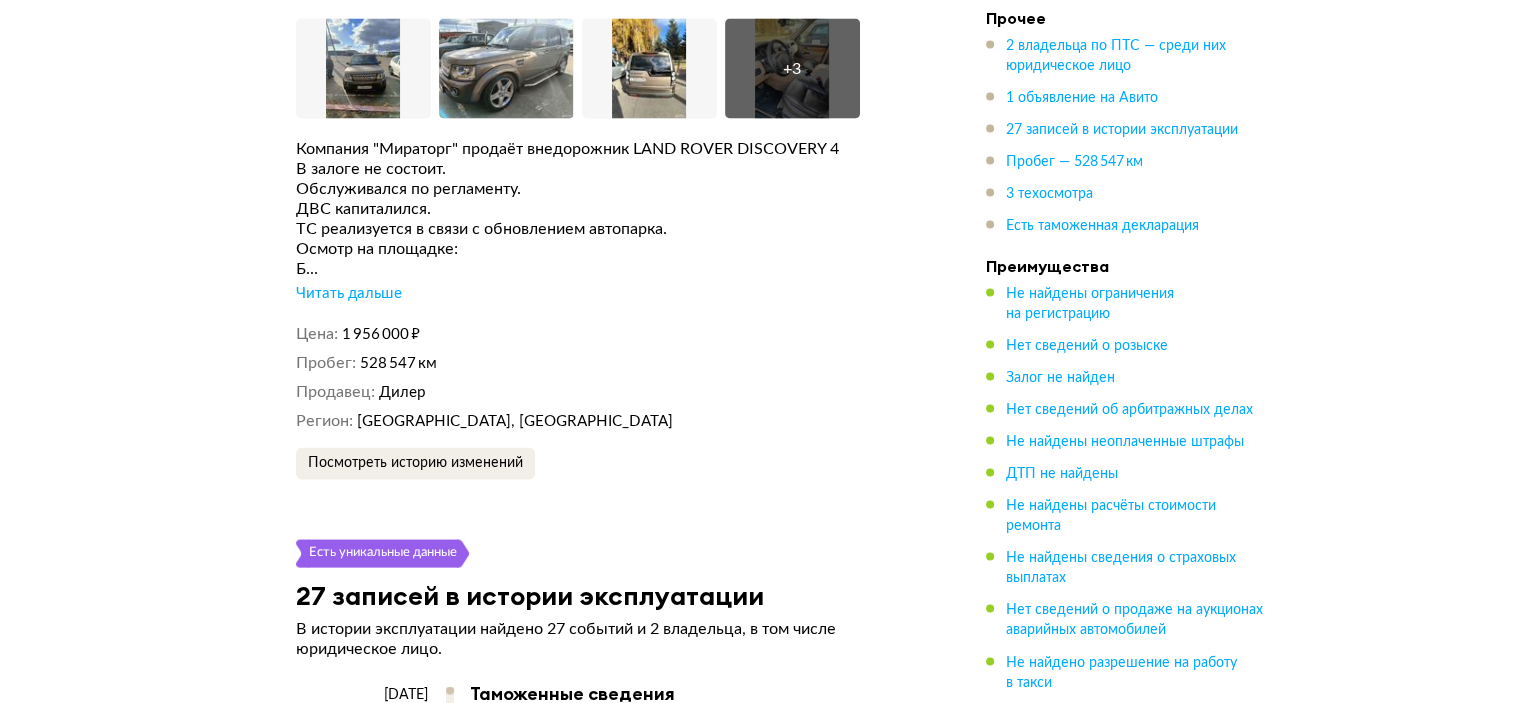 scroll, scrollTop: 3451, scrollLeft: 0, axis: vertical 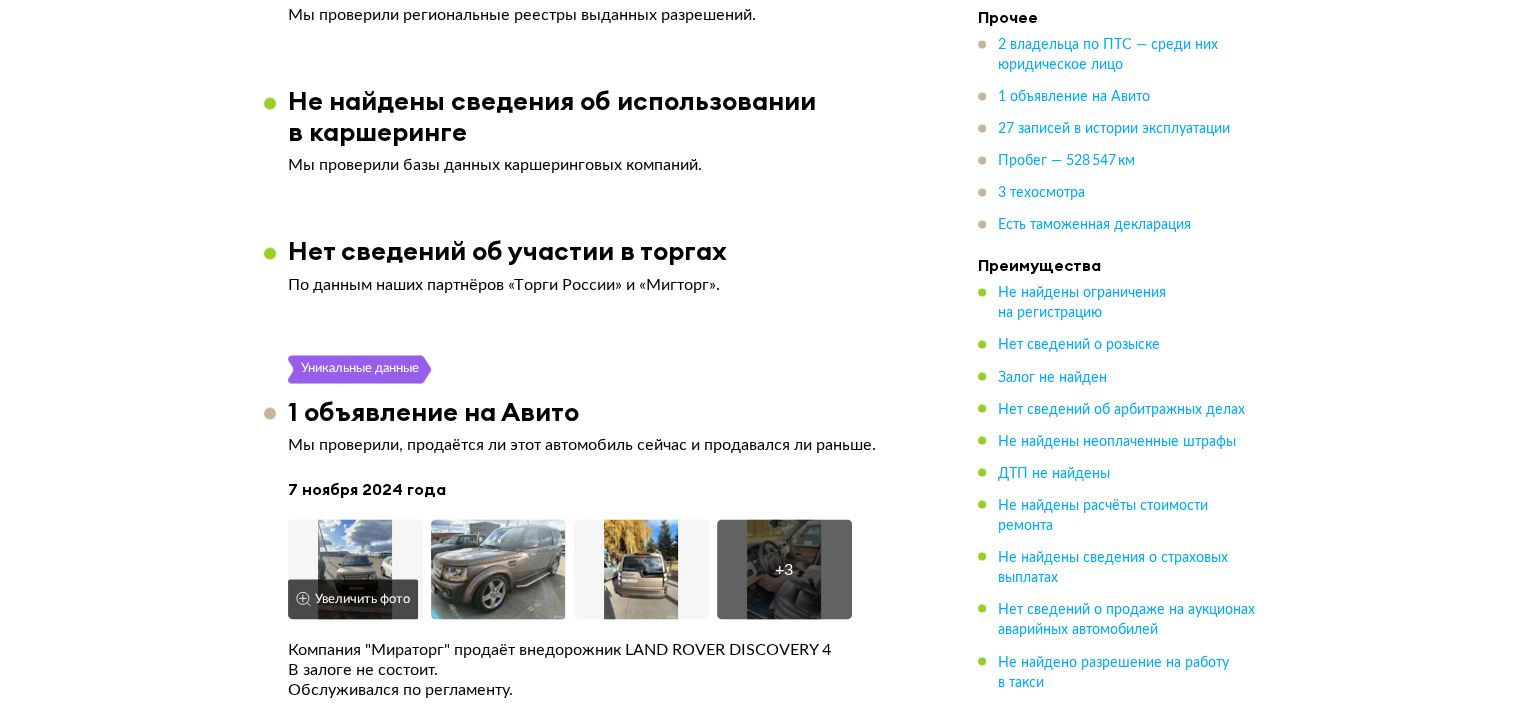 click at bounding box center (355, 569) 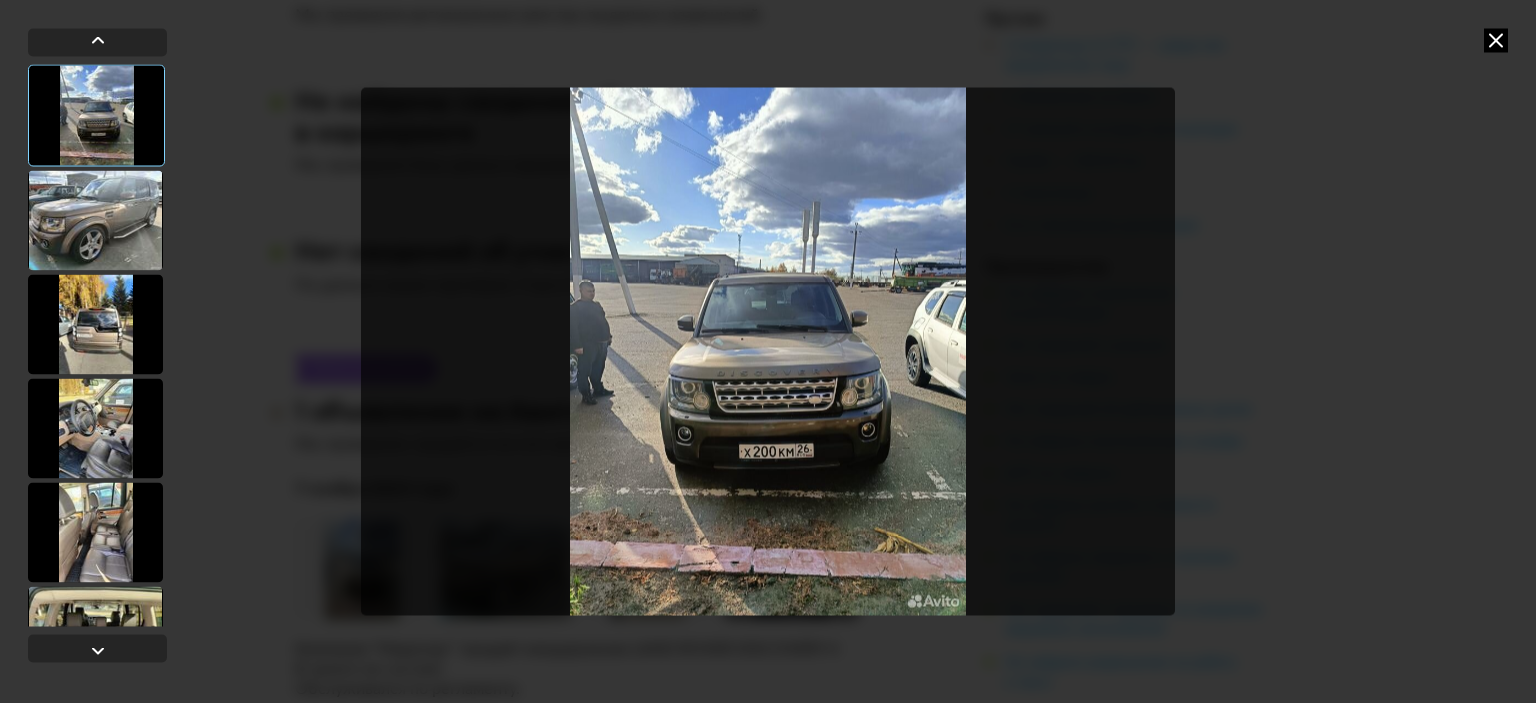 click at bounding box center (1496, 40) 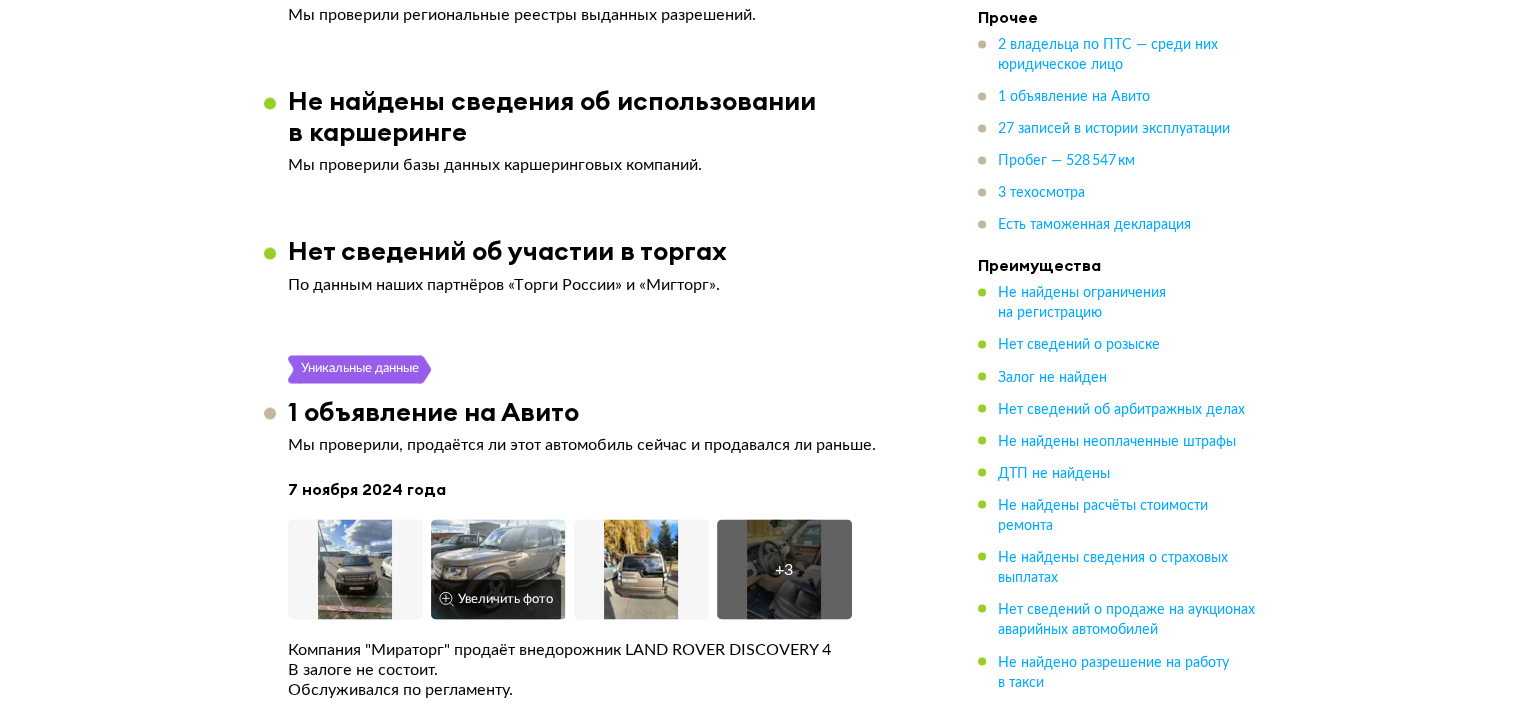 click at bounding box center [498, 569] 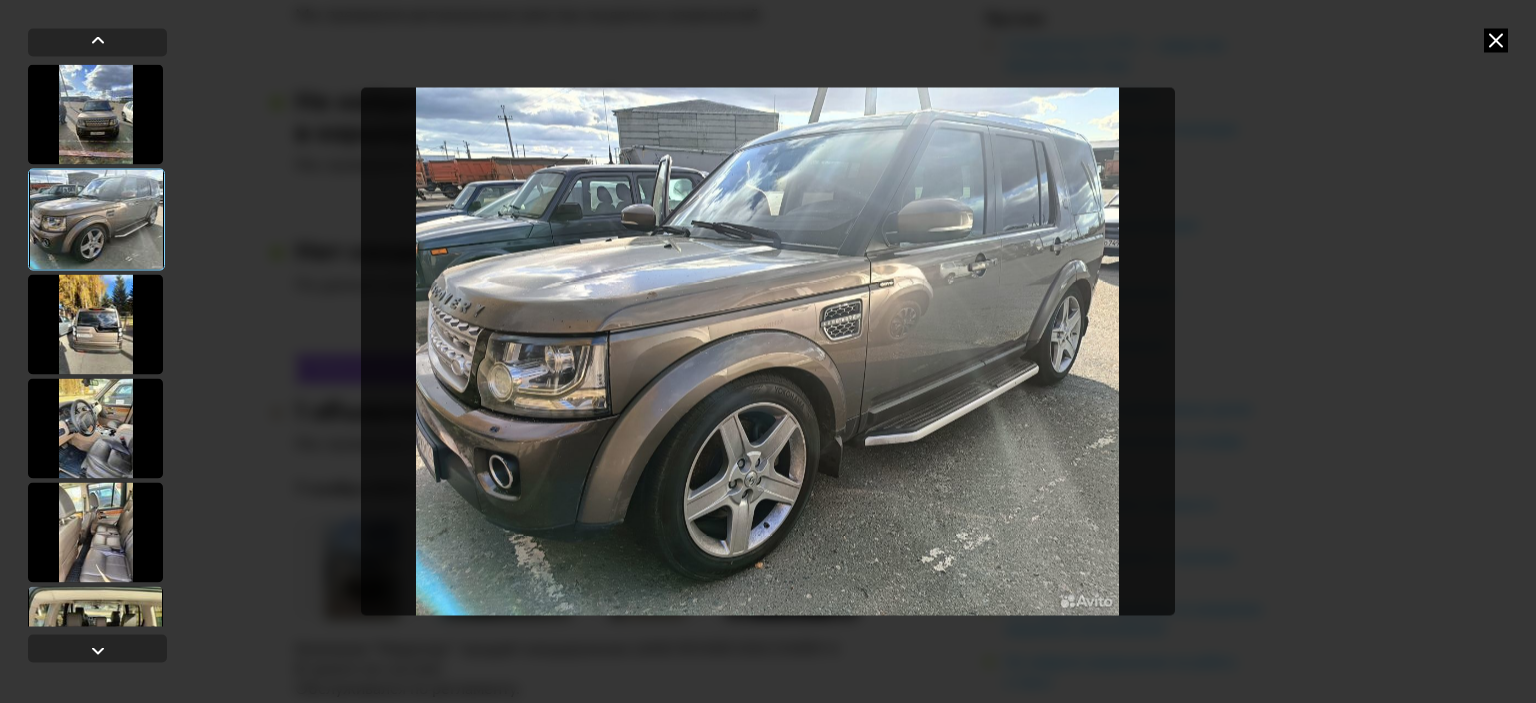 click at bounding box center (95, 324) 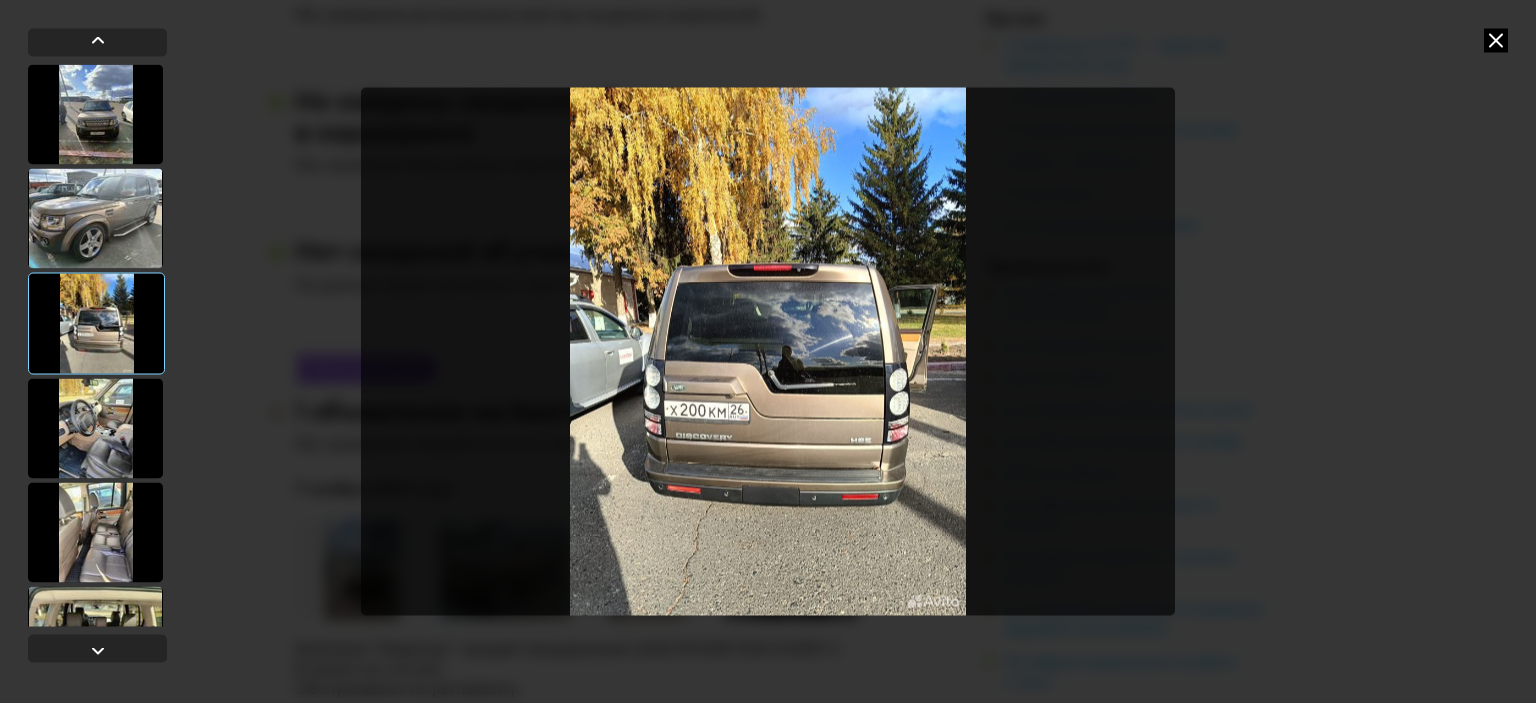 click at bounding box center [95, 428] 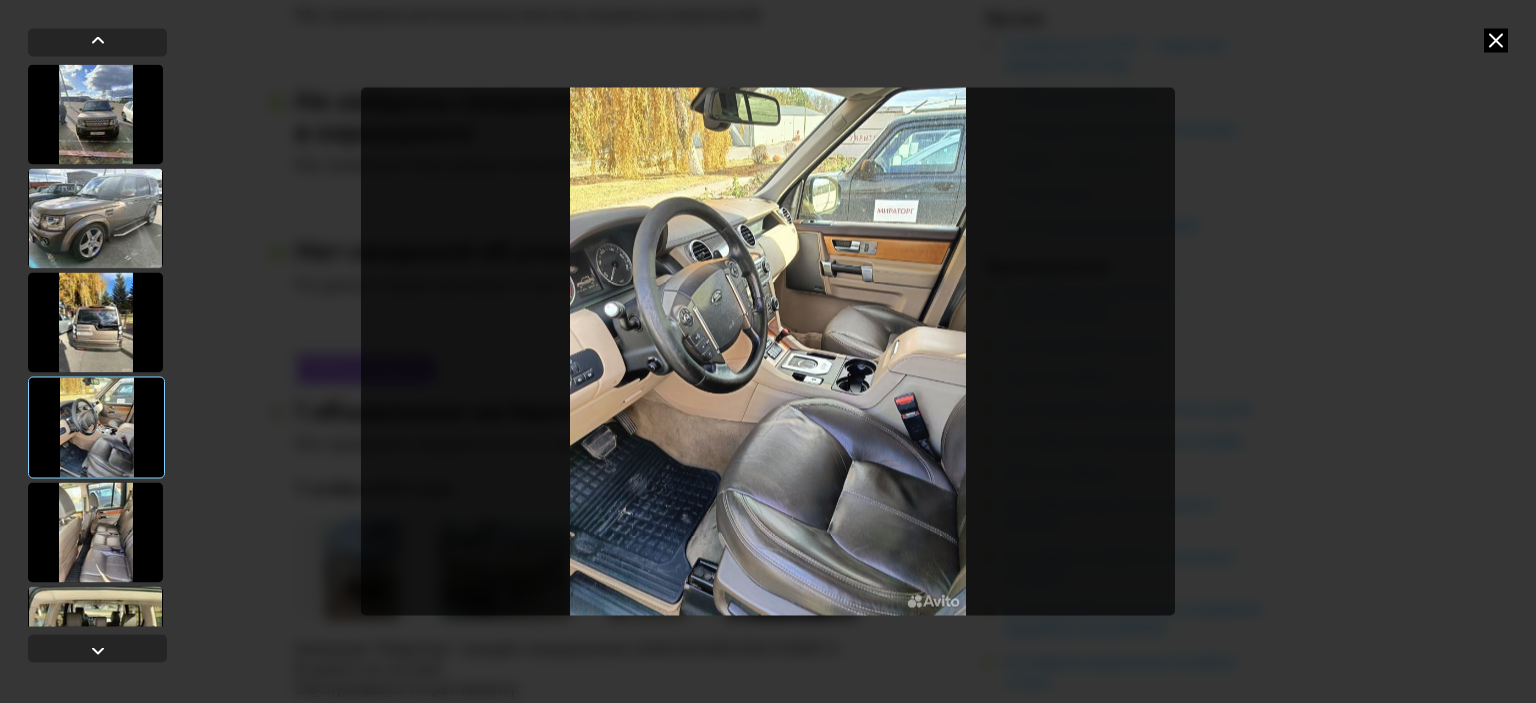 click at bounding box center [95, 532] 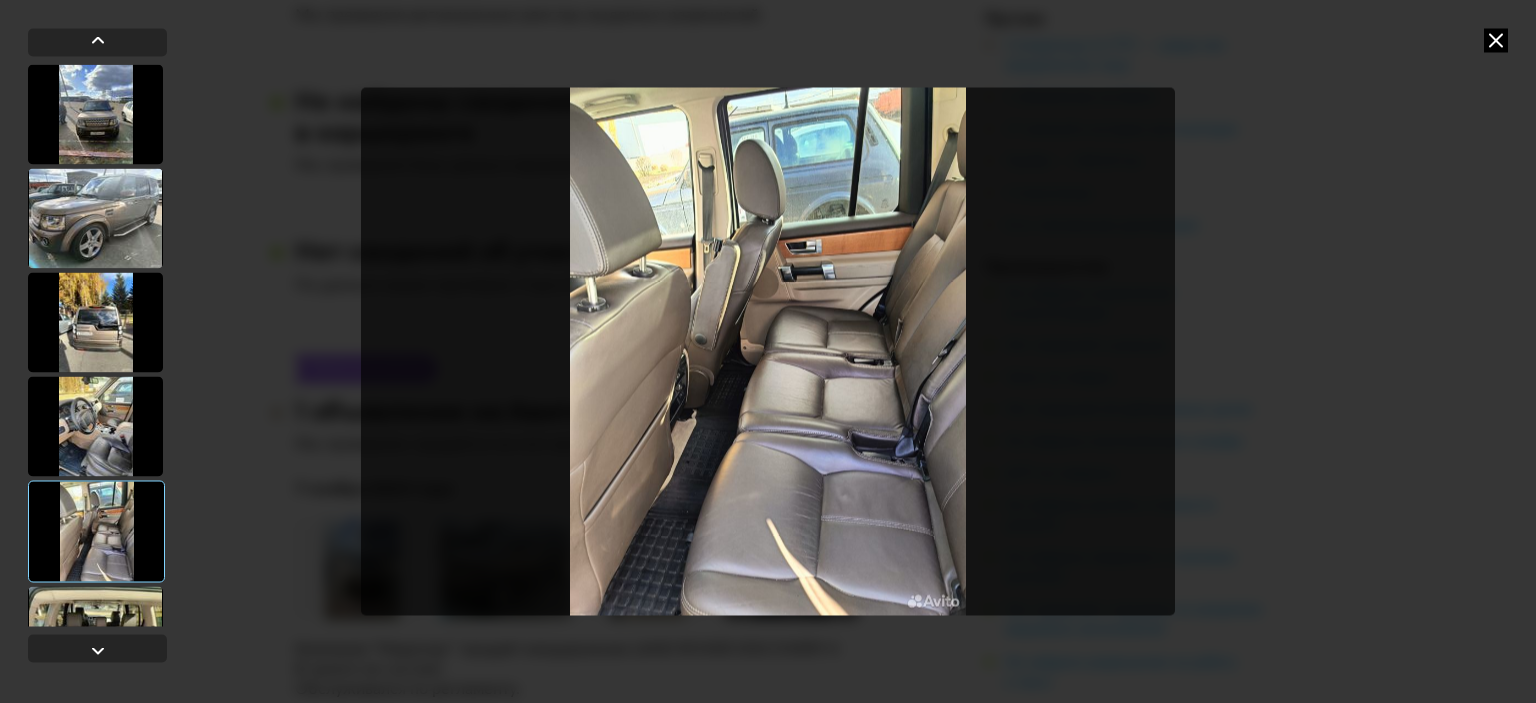click at bounding box center (96, 531) 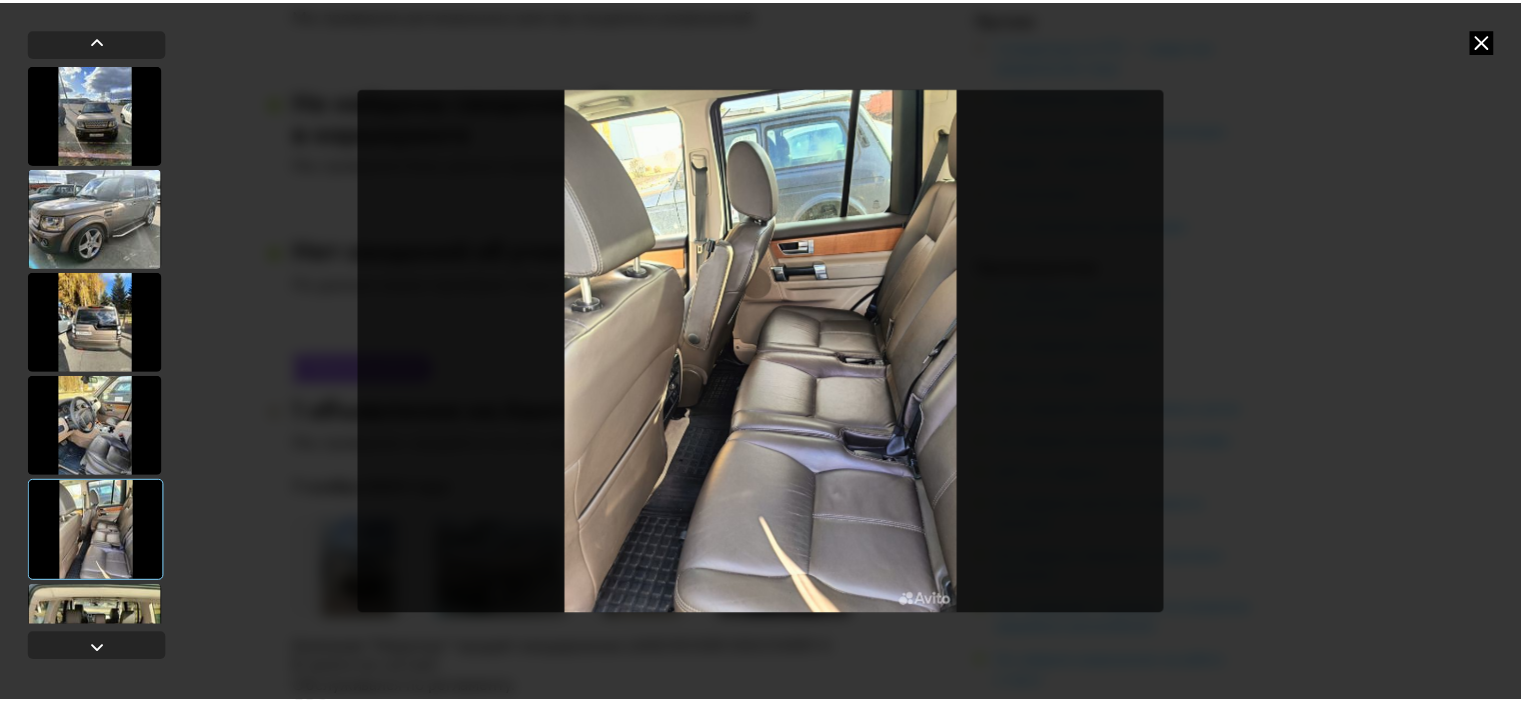 scroll, scrollTop: 63, scrollLeft: 0, axis: vertical 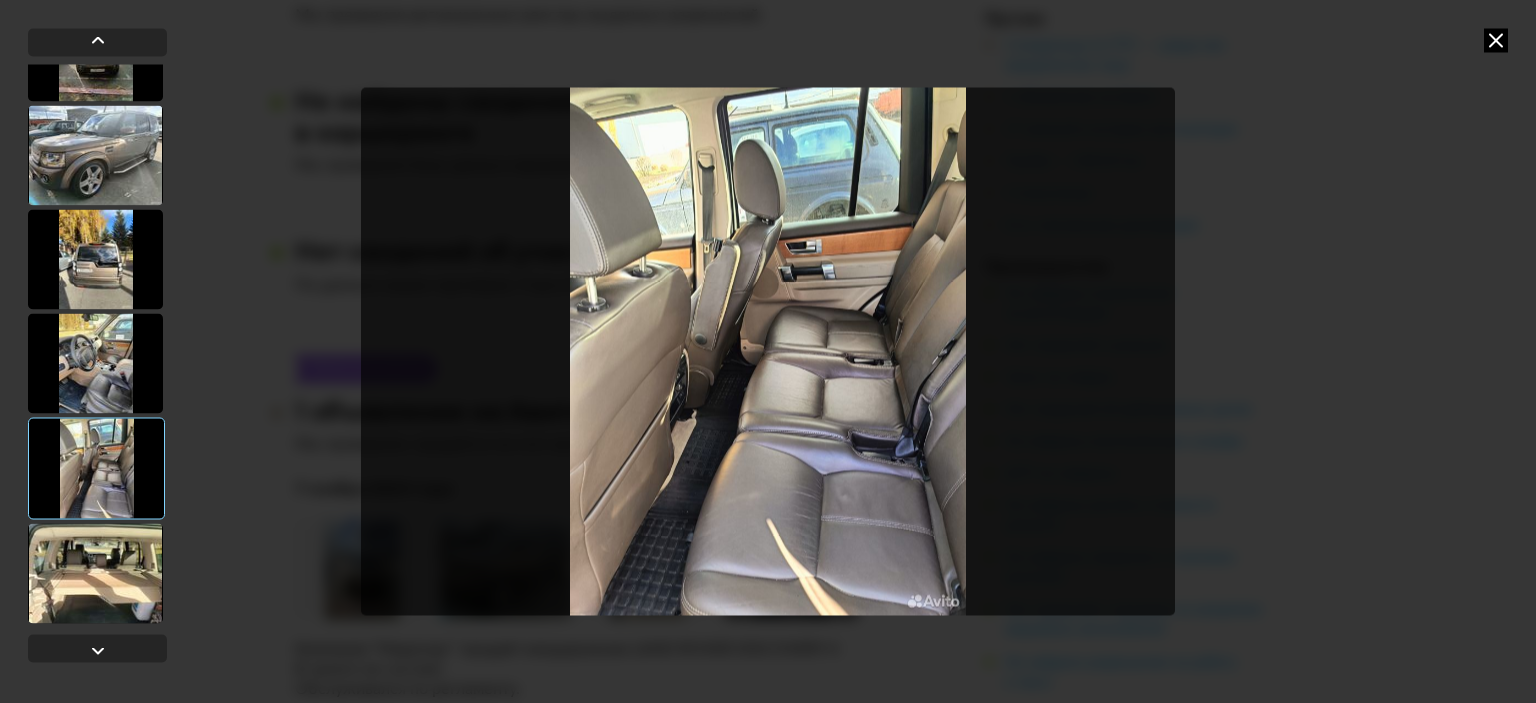 click at bounding box center (95, 573) 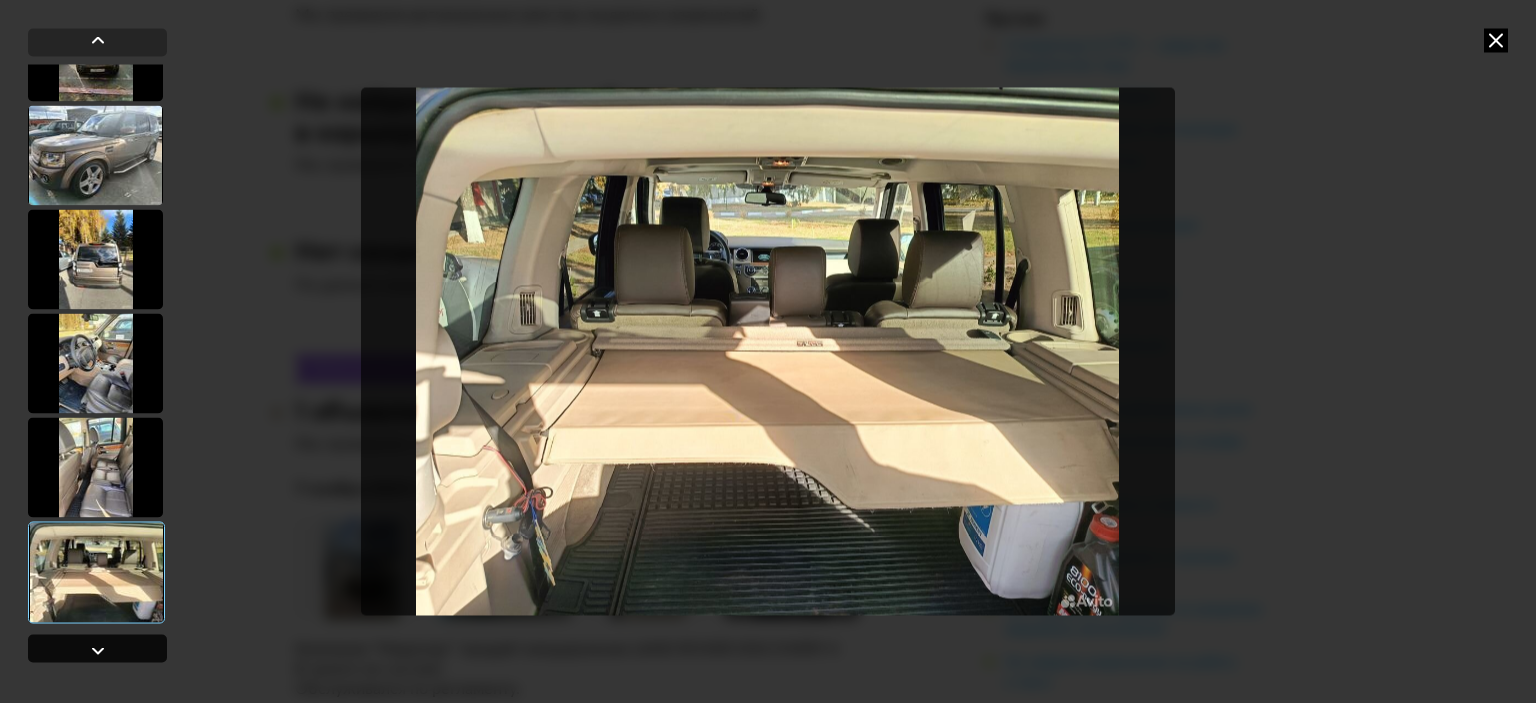 click at bounding box center (97, 648) 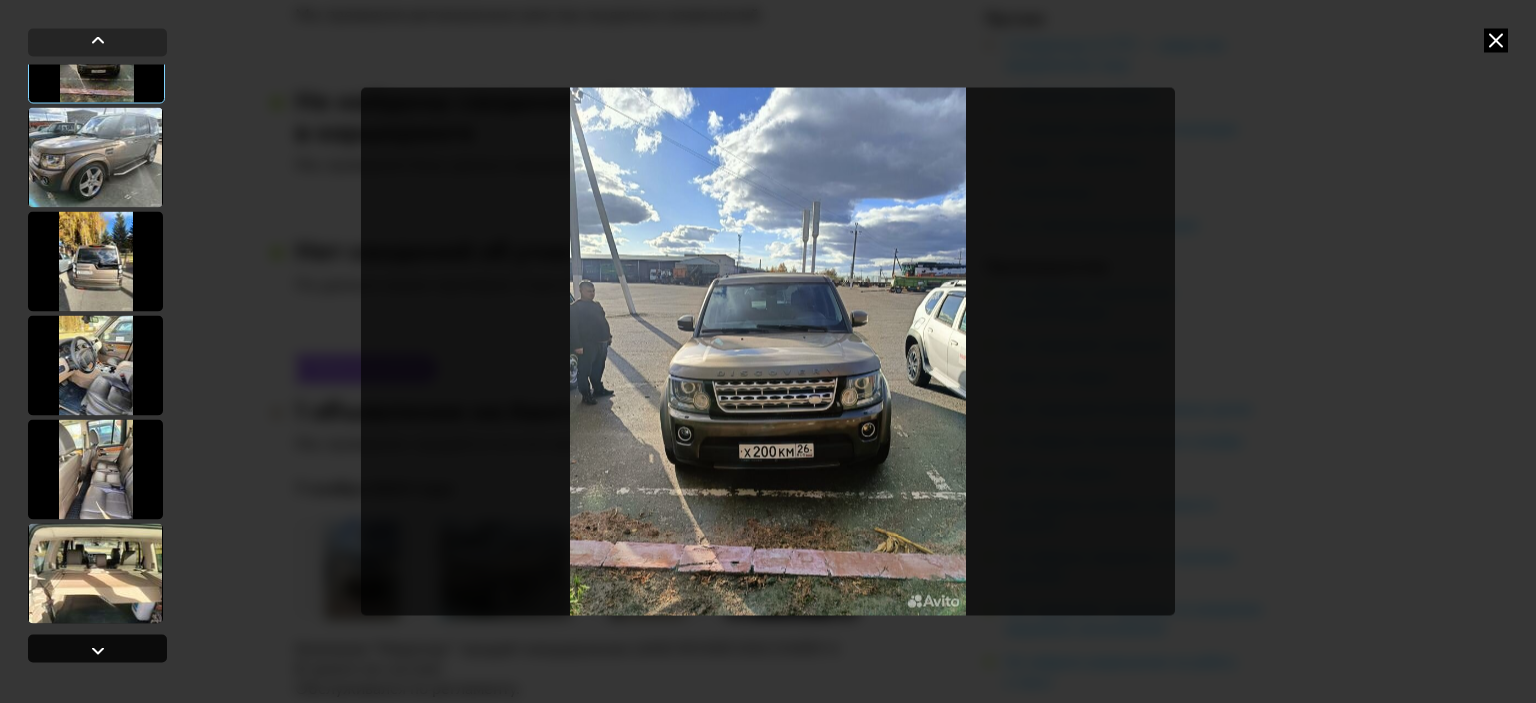 click at bounding box center (97, 648) 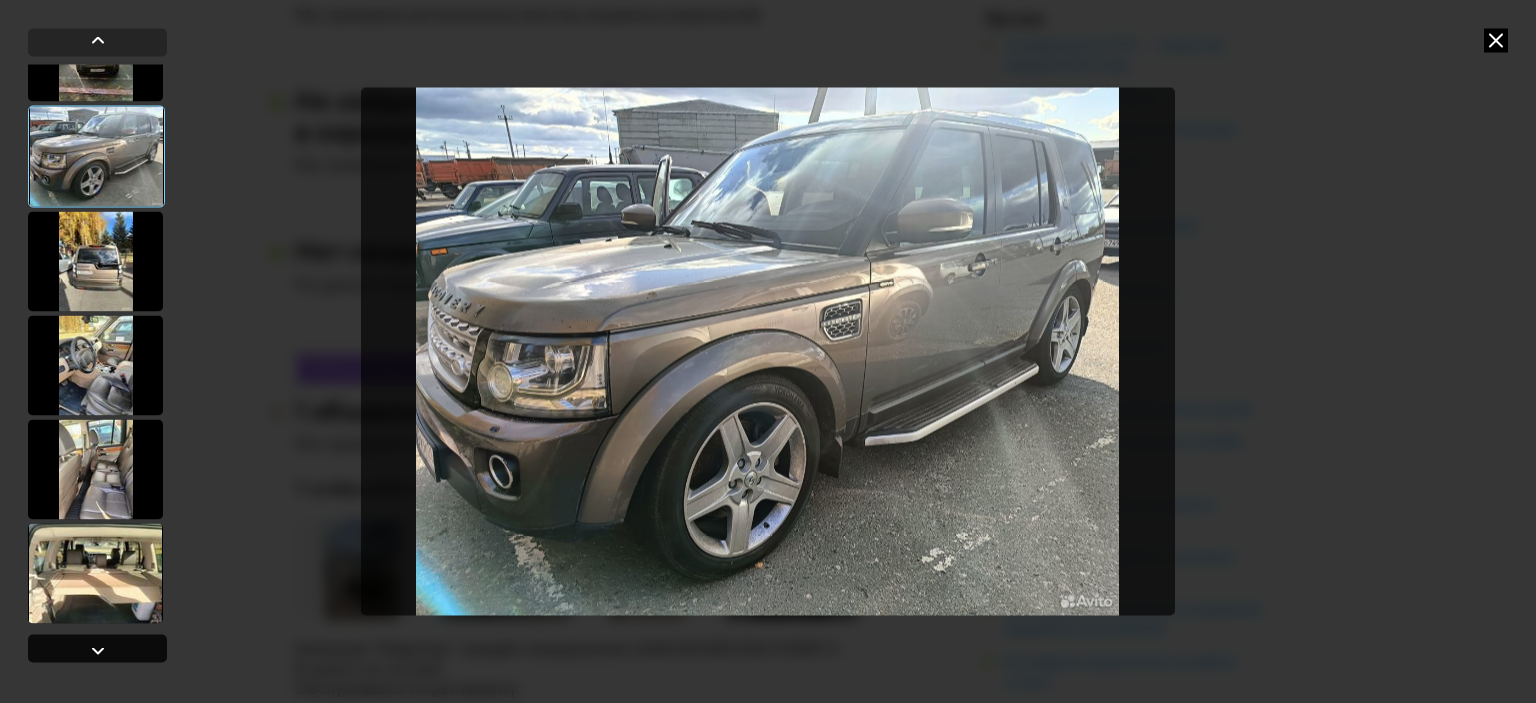 click at bounding box center [97, 648] 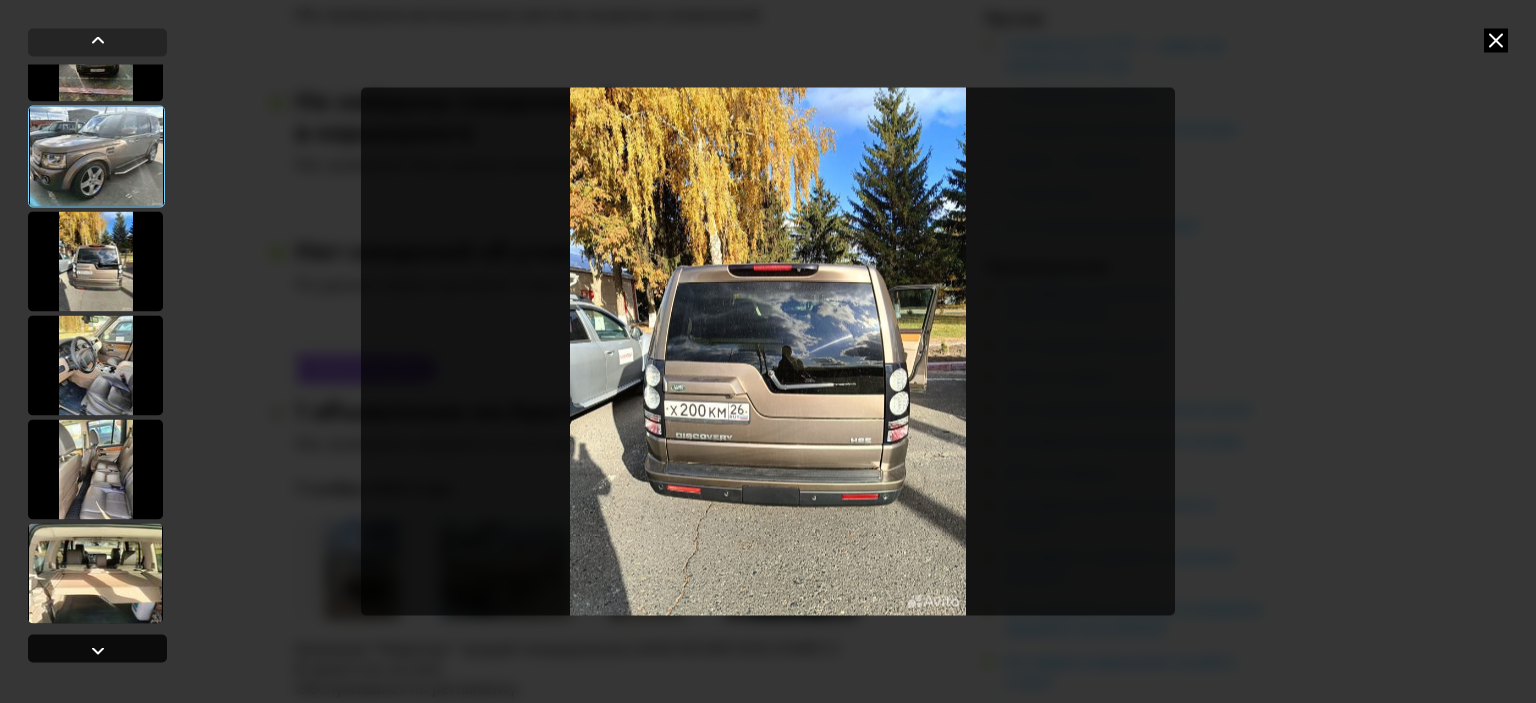 click at bounding box center (97, 648) 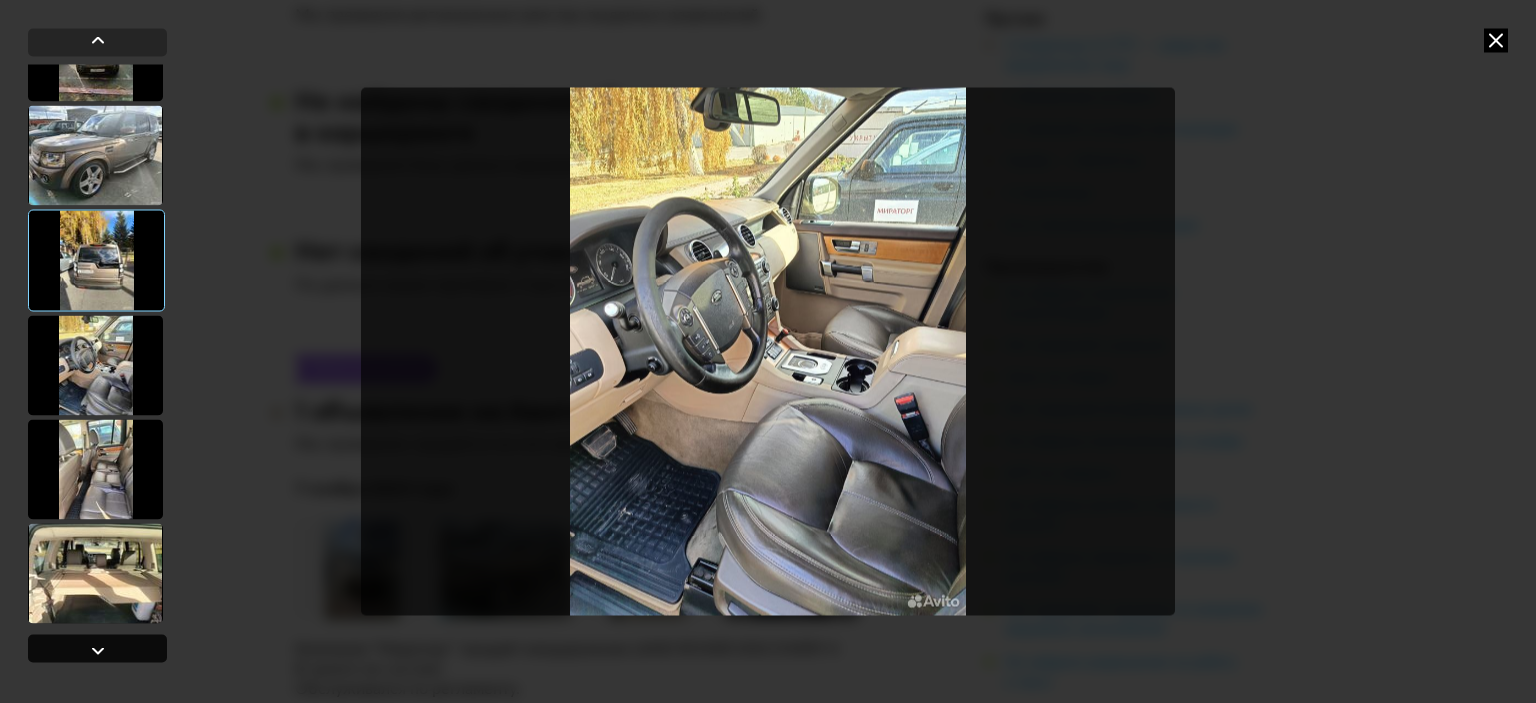click at bounding box center [97, 648] 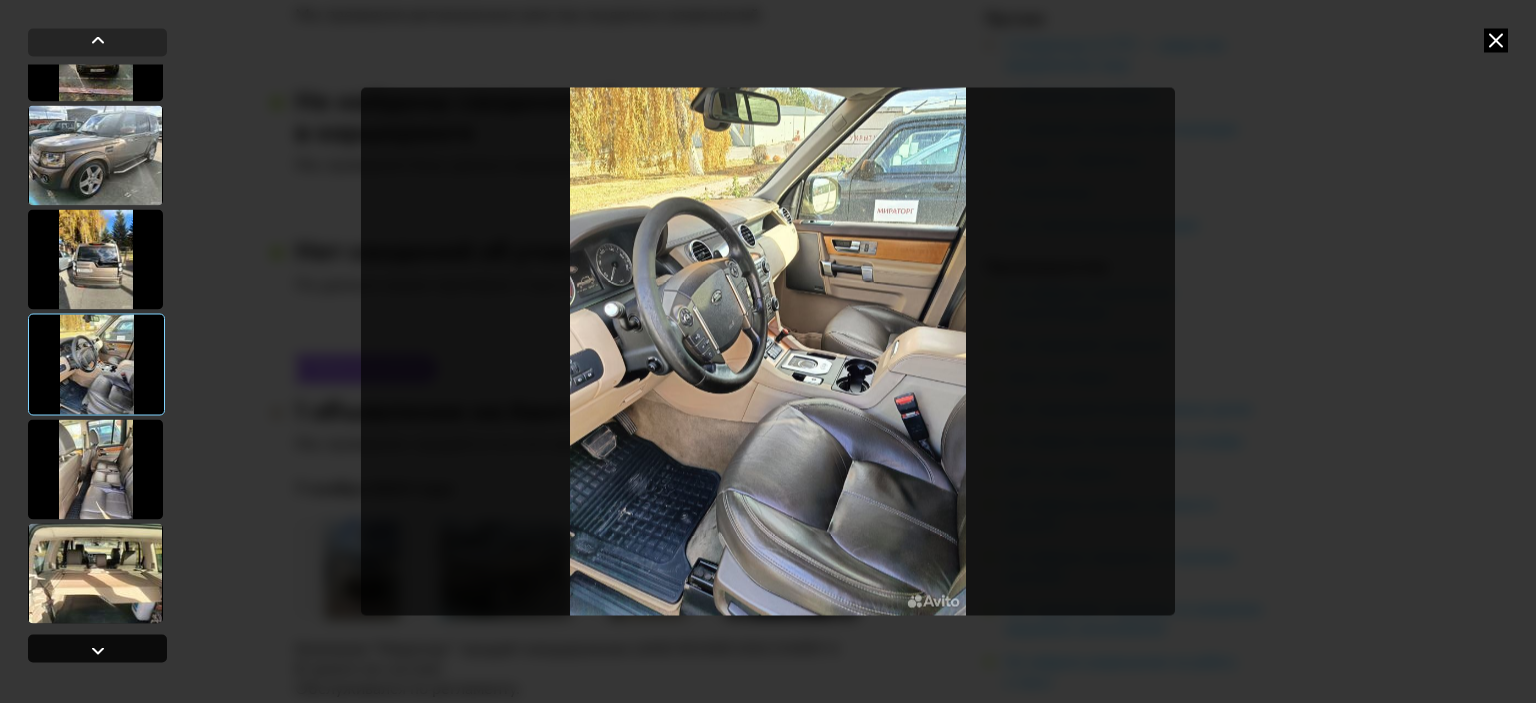 click at bounding box center (97, 648) 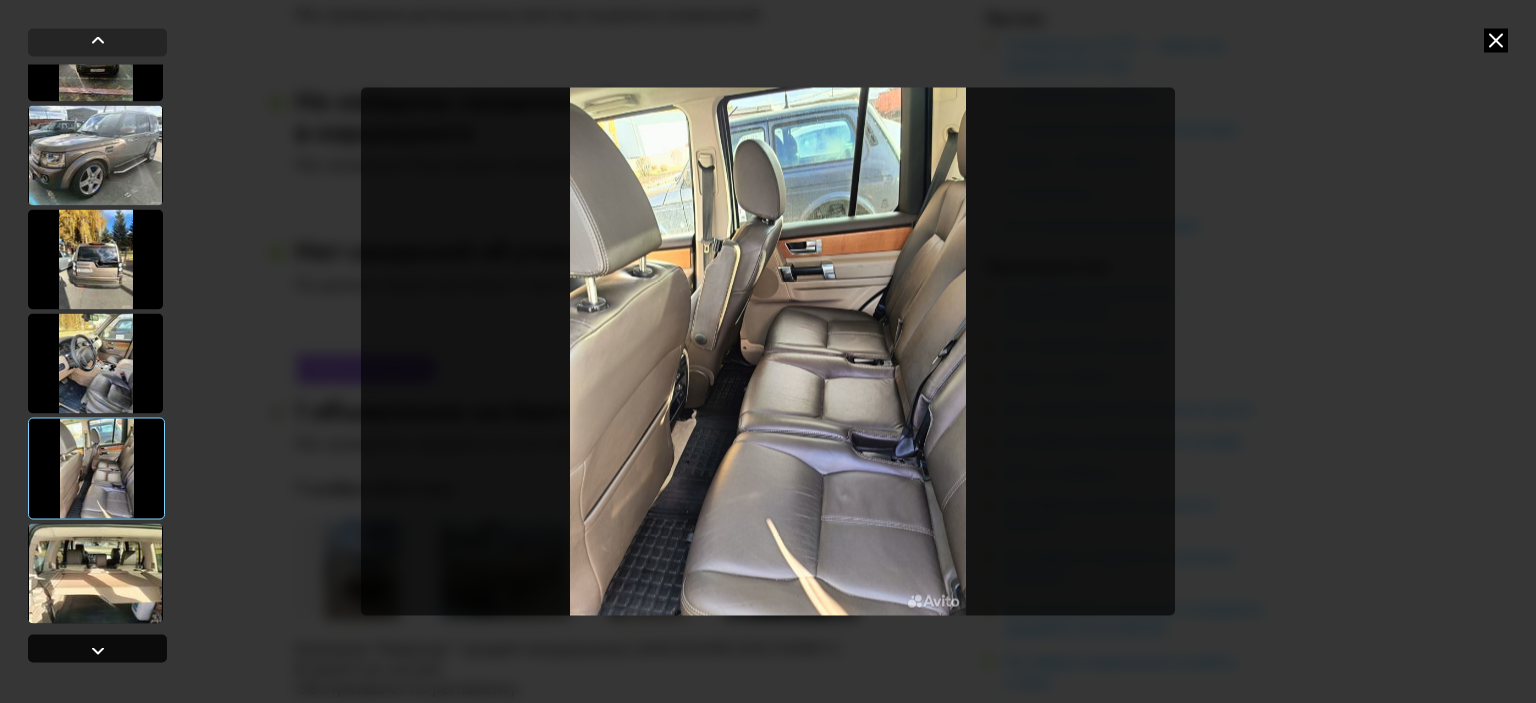 click at bounding box center (97, 648) 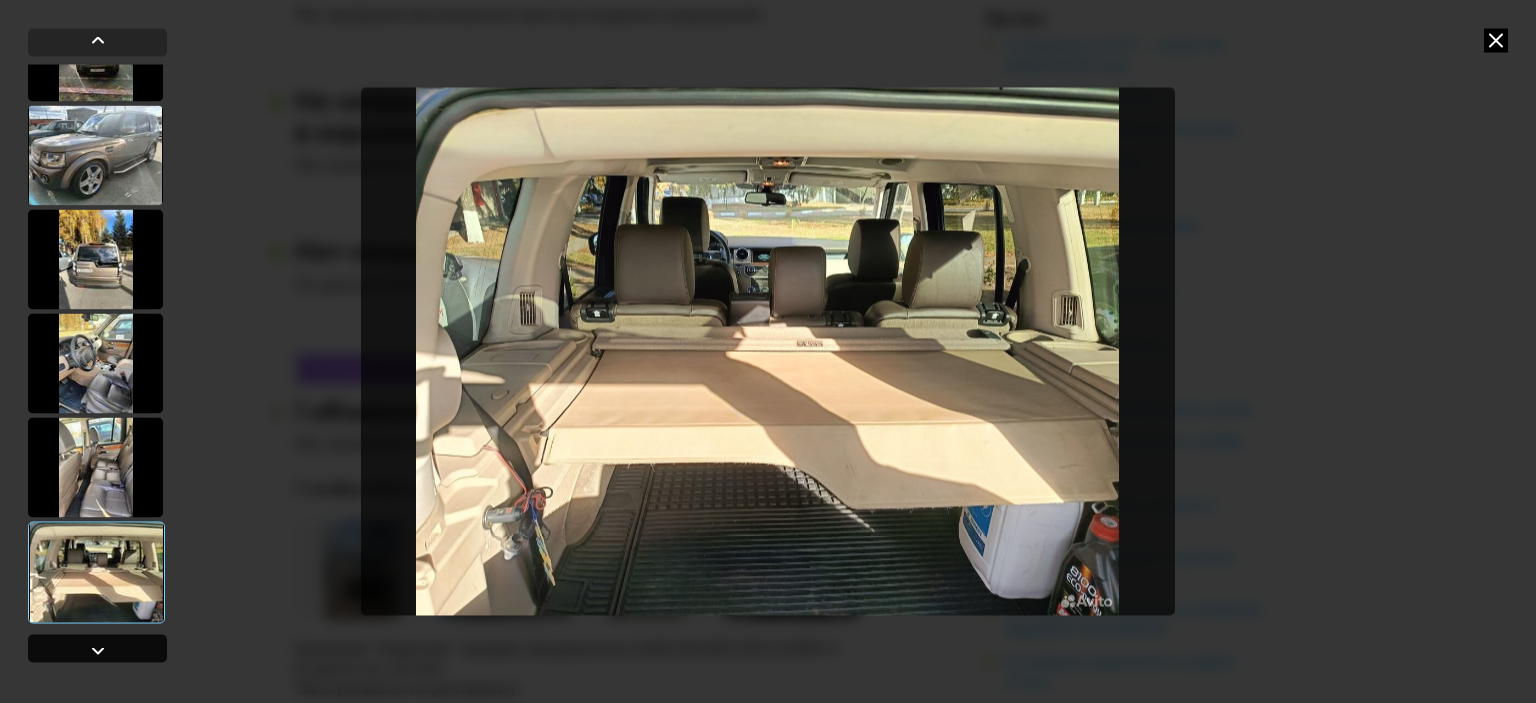 click at bounding box center [97, 648] 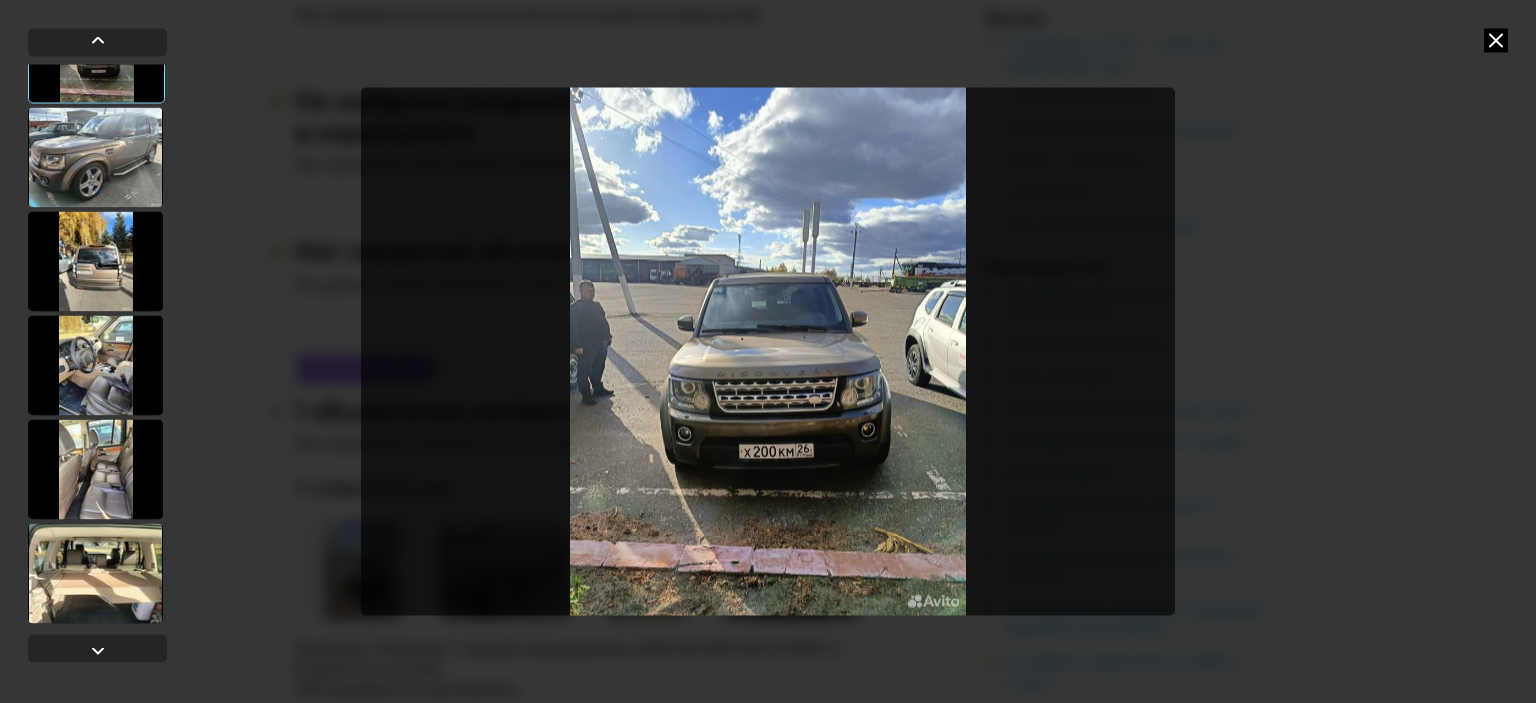 click at bounding box center [1496, 40] 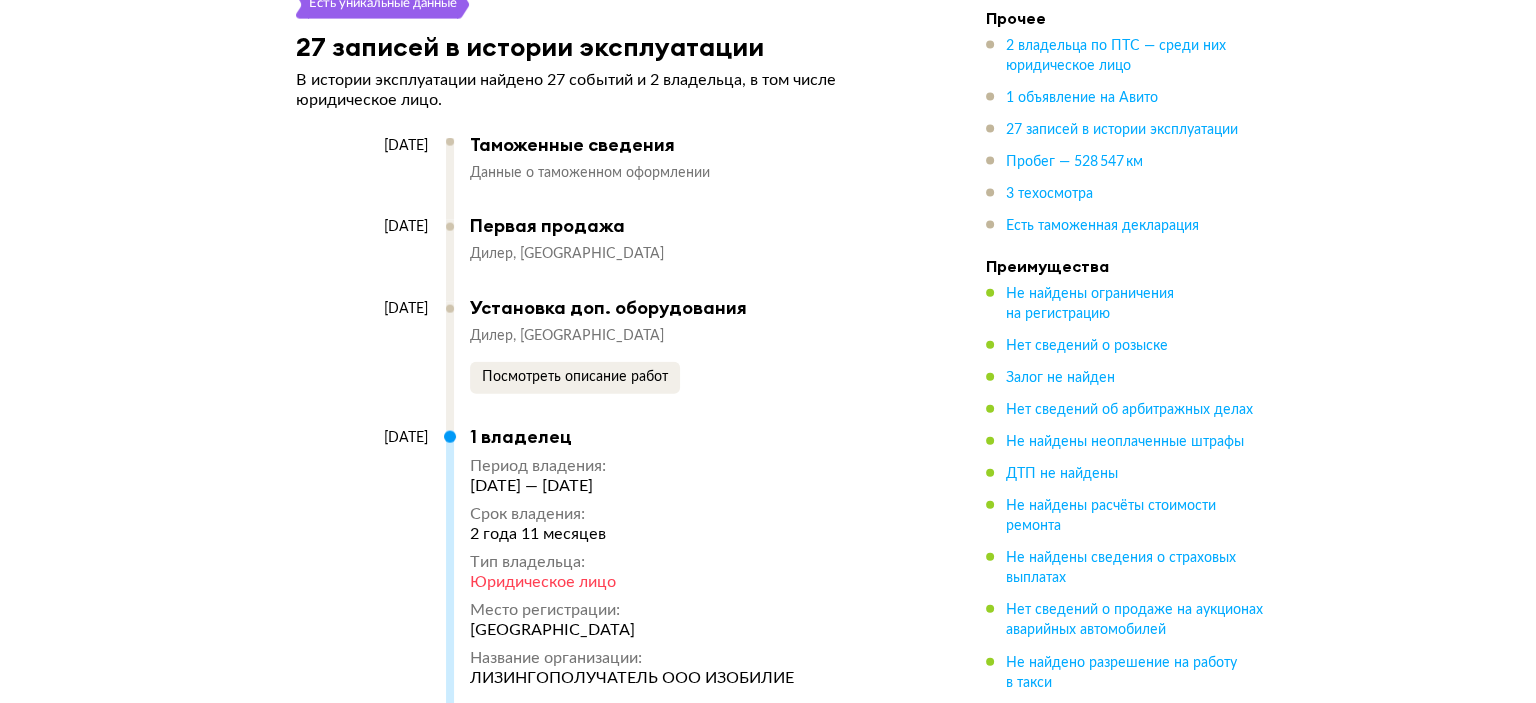 scroll, scrollTop: 4100, scrollLeft: 0, axis: vertical 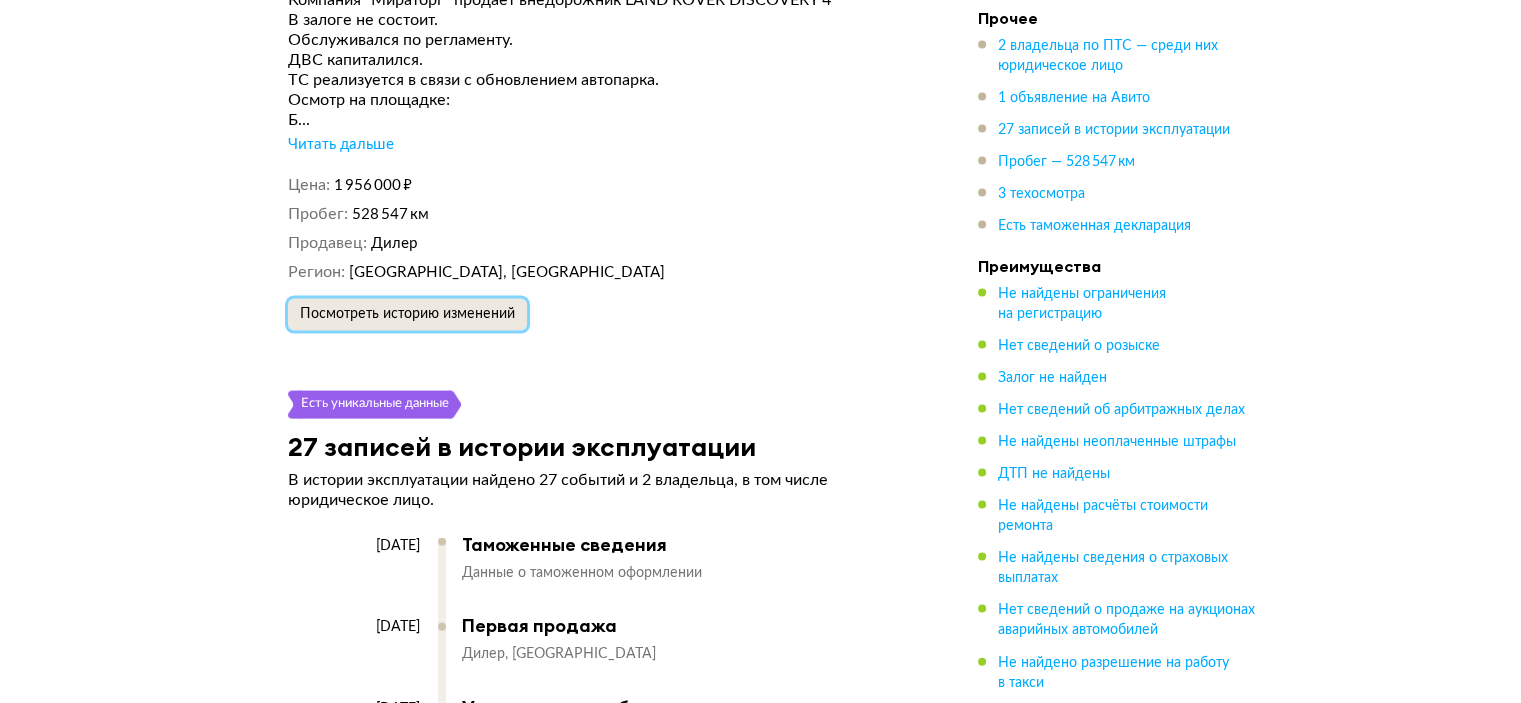 click on "Посмотреть историю изменений" at bounding box center (407, 314) 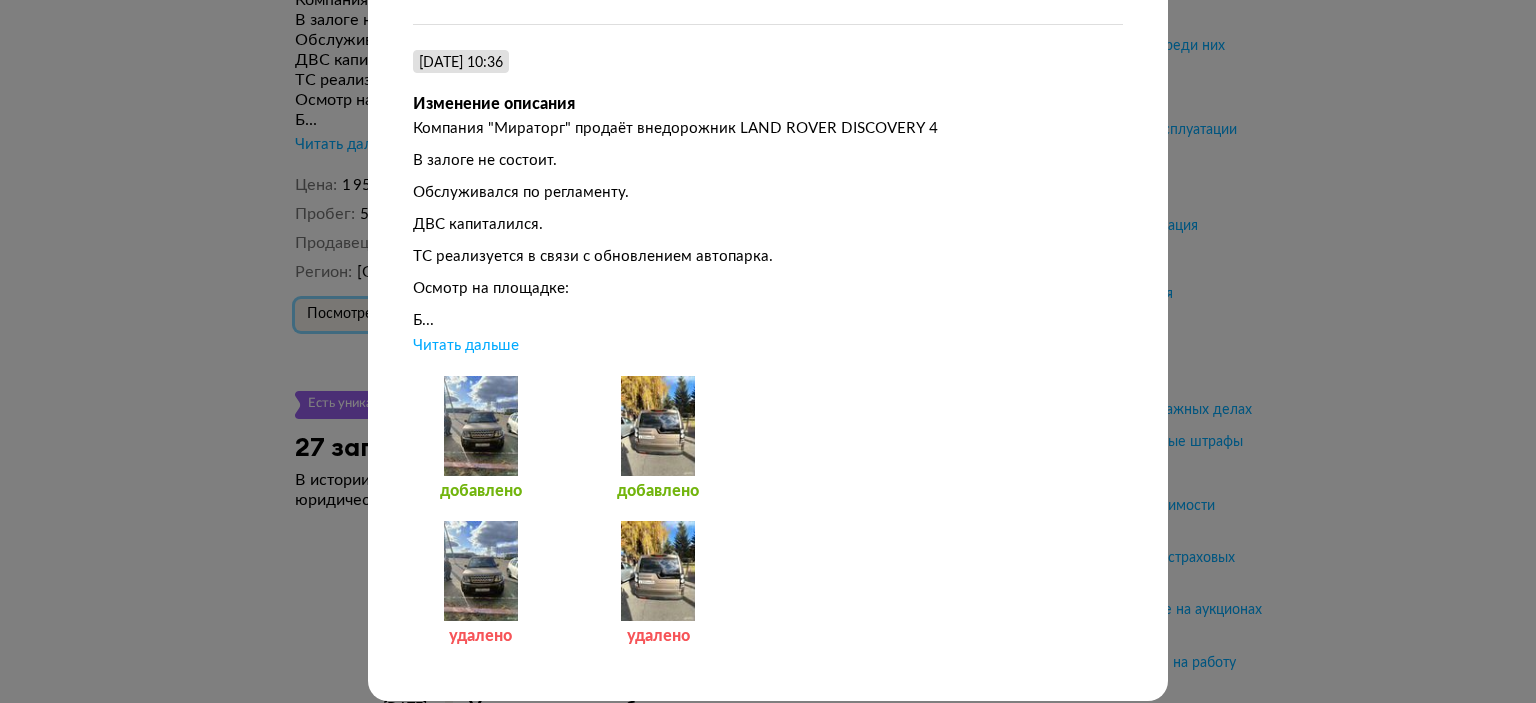 scroll, scrollTop: 621, scrollLeft: 0, axis: vertical 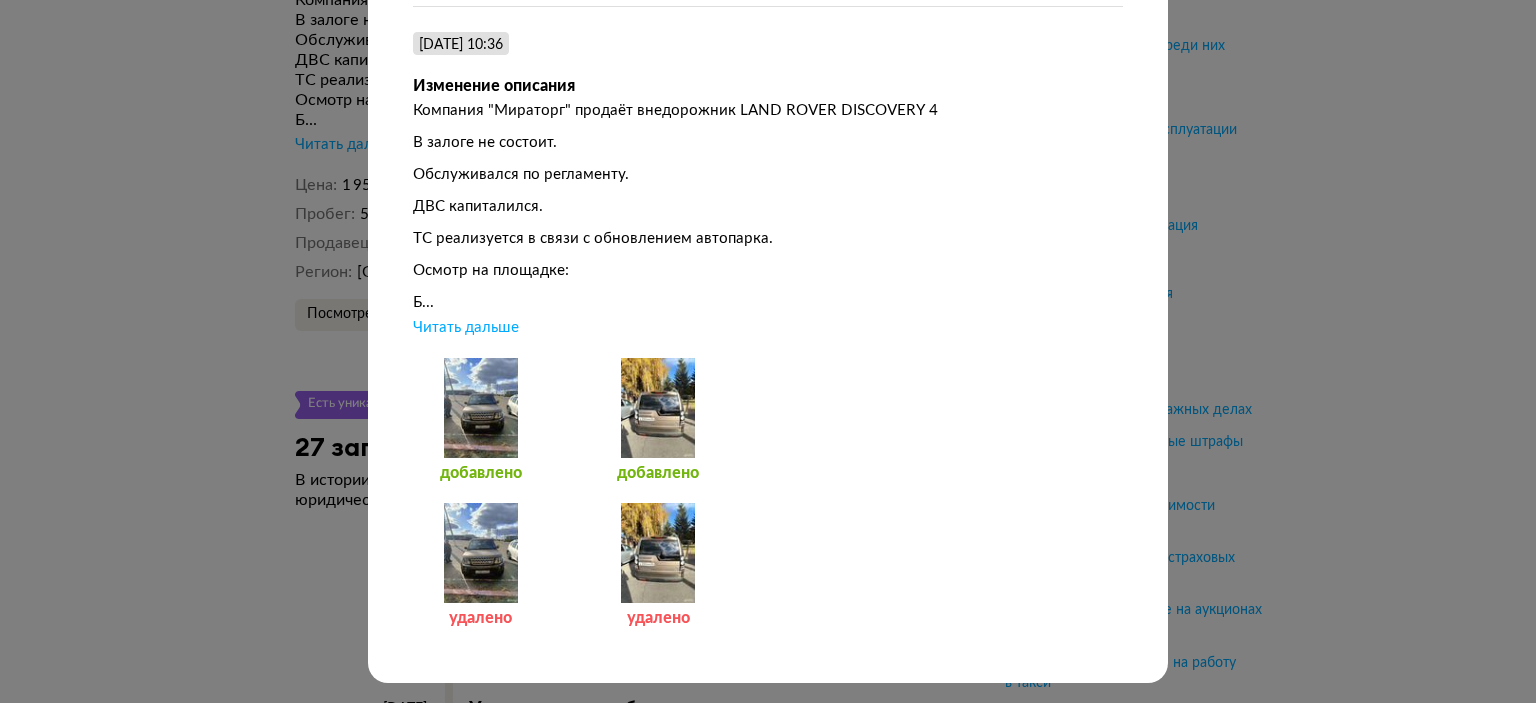 click at bounding box center [658, 553] 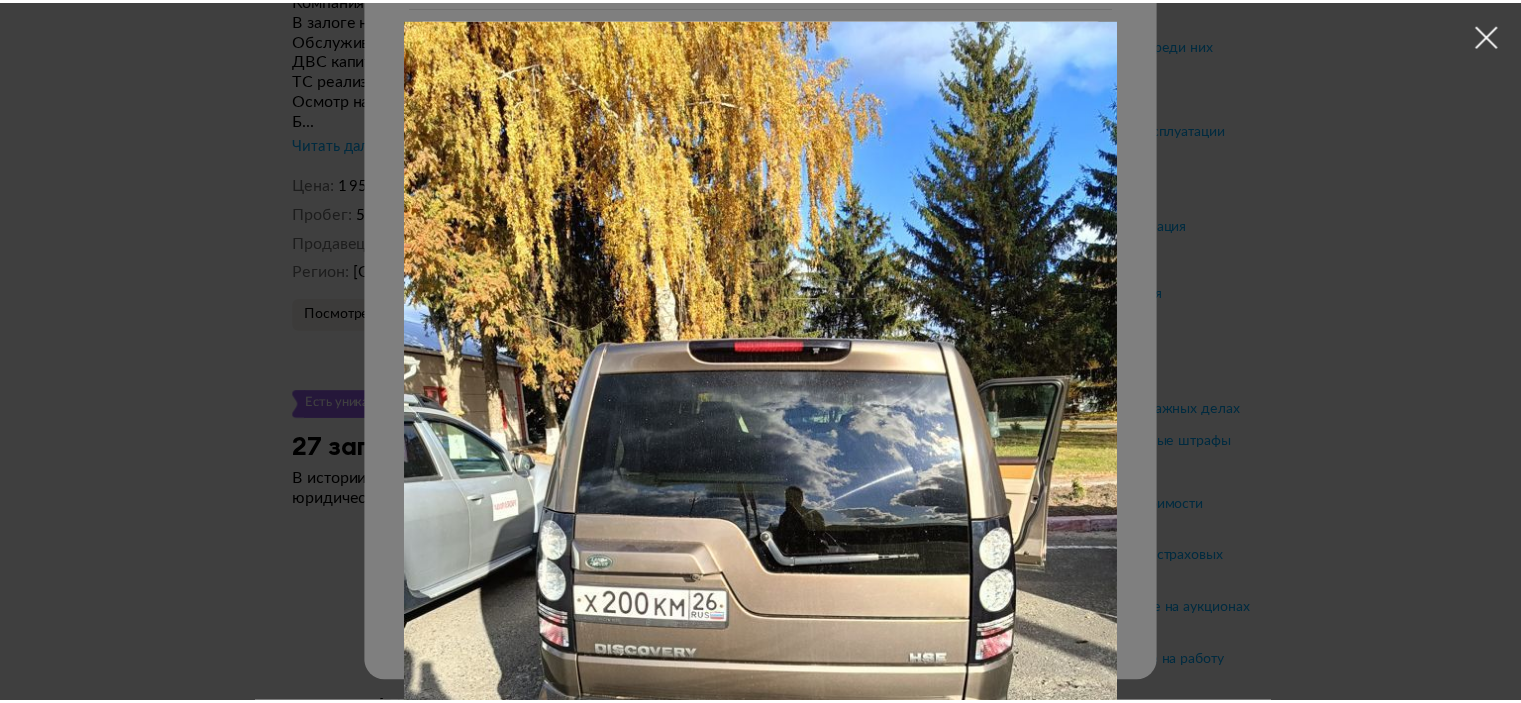 scroll, scrollTop: 0, scrollLeft: 0, axis: both 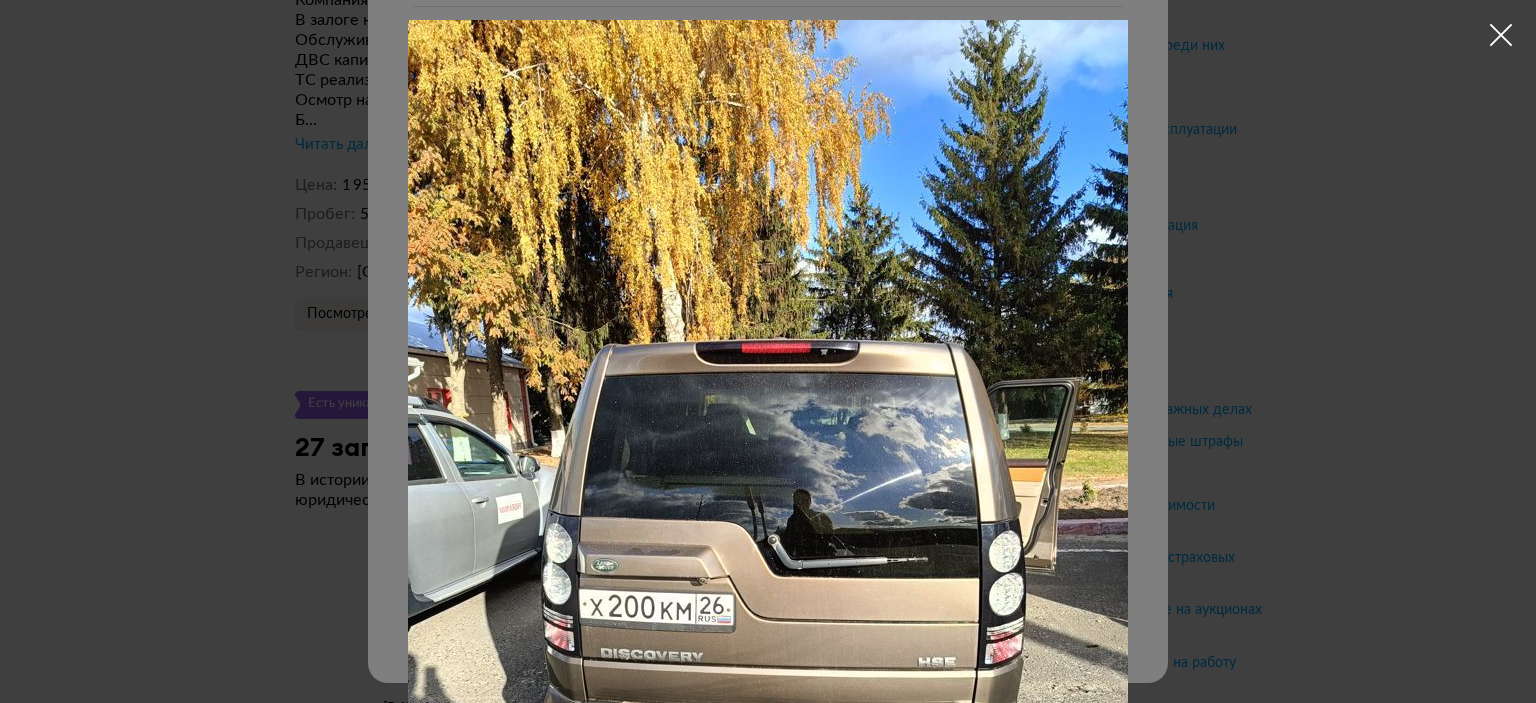 click at bounding box center [1501, 35] 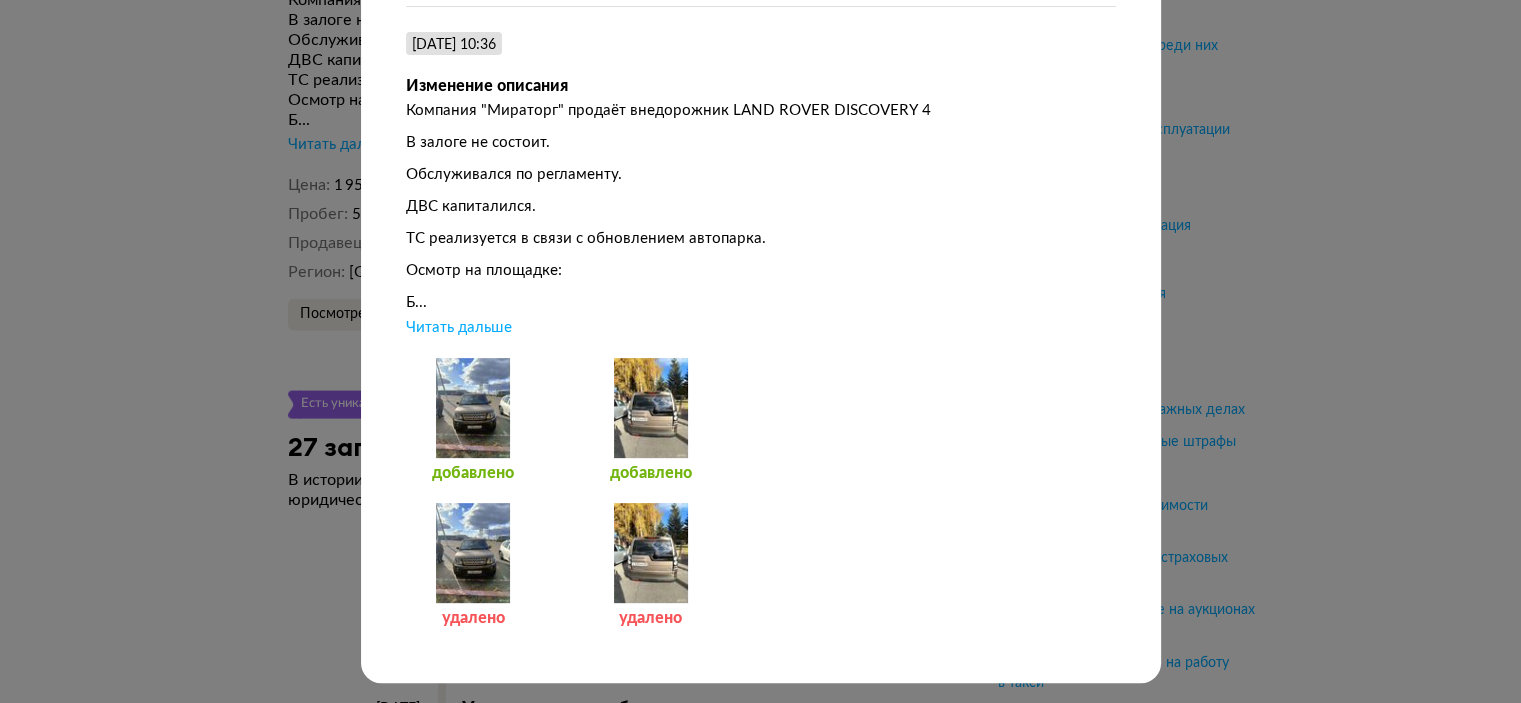 click at bounding box center (473, 553) 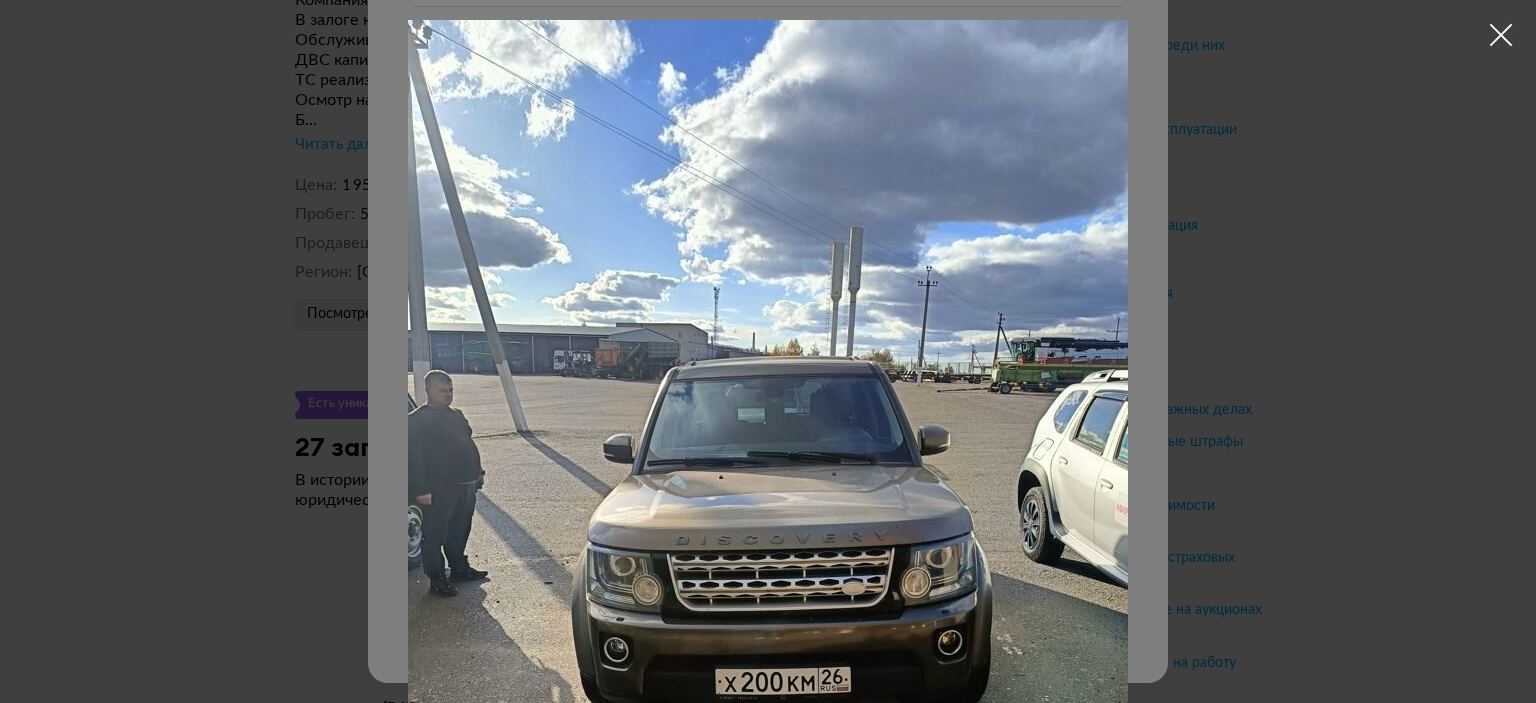 click at bounding box center (1501, 35) 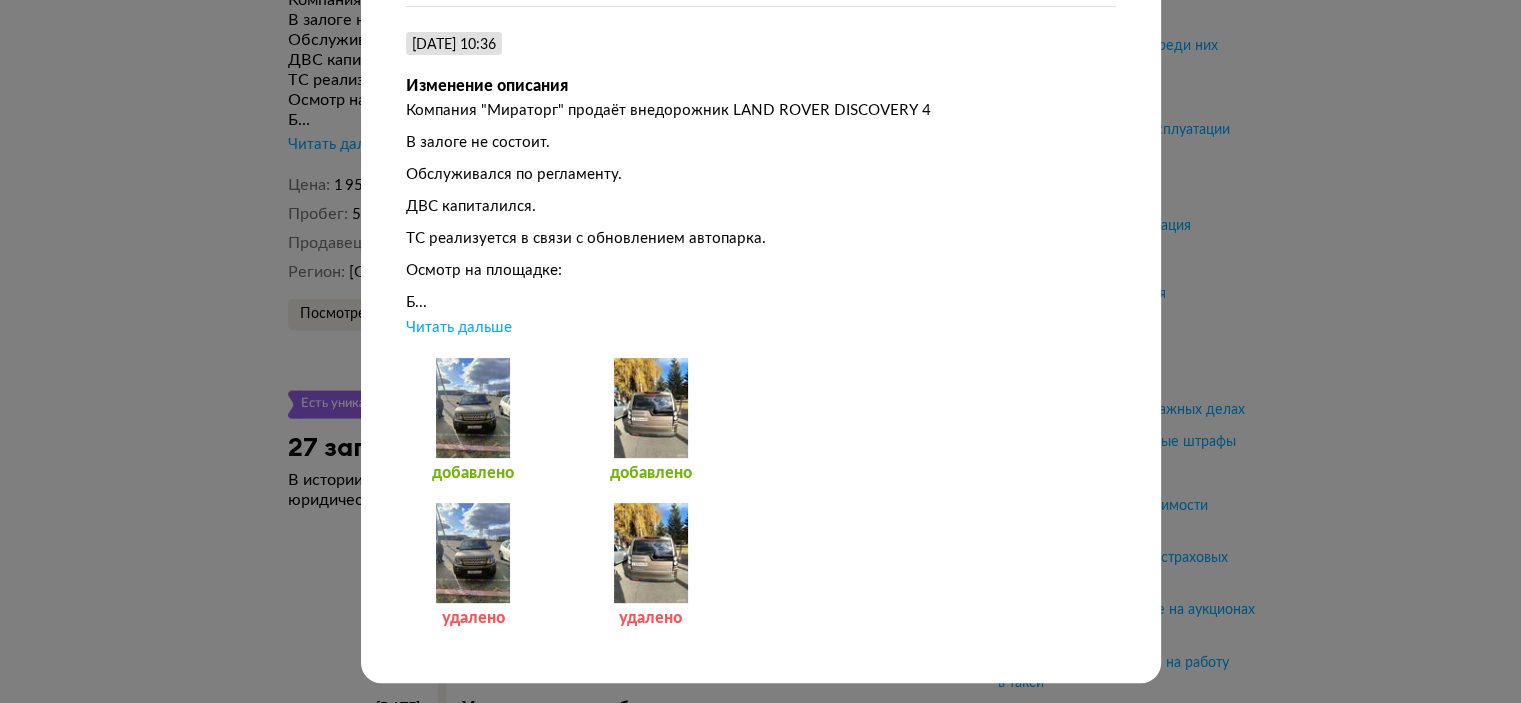 click on "Читать дальше" at bounding box center (459, 328) 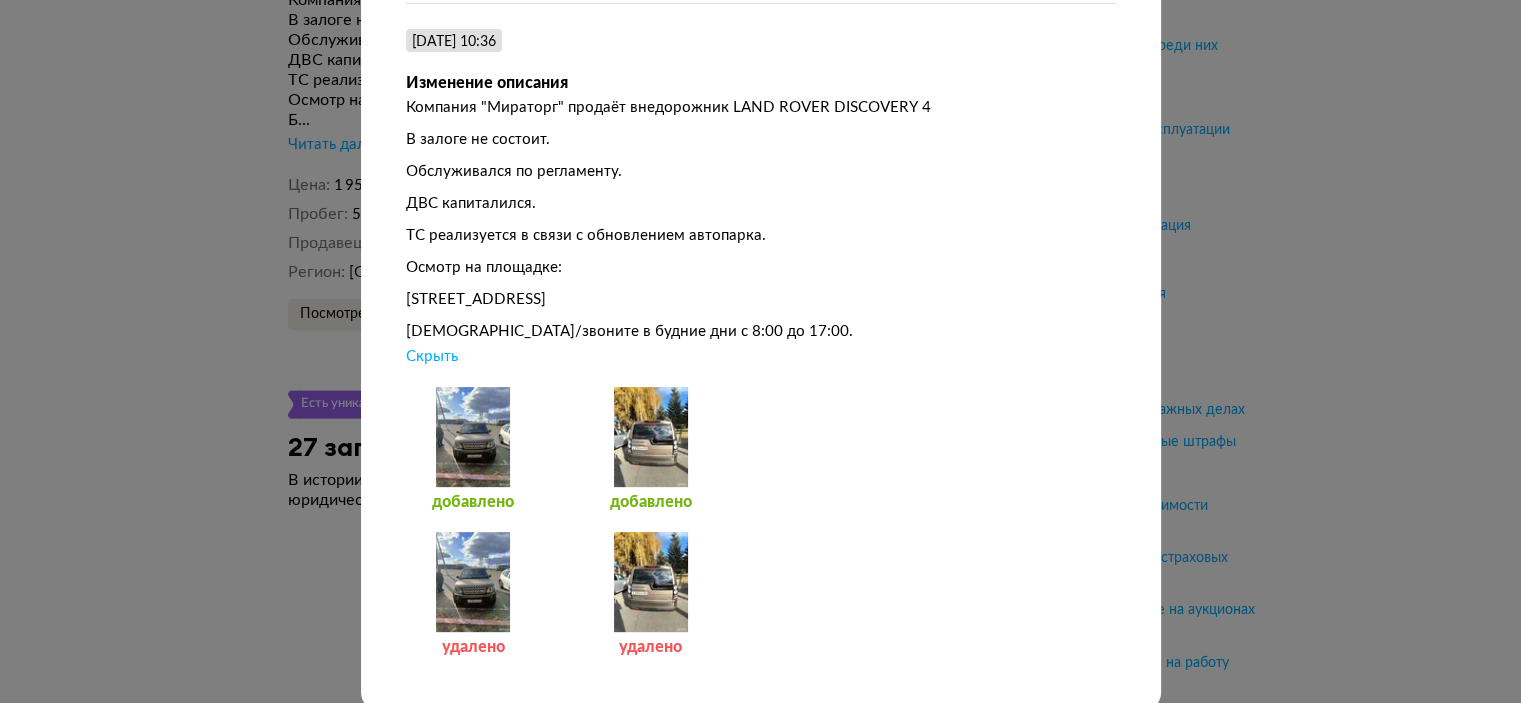 click on "Размещение от  [DATE] [DATE] 18:23 Размещение объявления Увеличить фото Увеличить фото Увеличить фото + 3 Увеличить фото Описание Компания "Мираторг" продаёт внедорожник LAND ROVER DISCOVERY 4 В залоге не состоит. Обслуживался по регламенту. ТС реализуется в связи с обновлением автопарка. Осмотр на площадке: [GEOGRAPHIC_DATA], И... Читать дальше Цена 1 956 000 ₽    Пробег 528 547 км    Регион [GEOGRAPHIC_DATA], [GEOGRAPHIC_DATA] [DATE] 10:36 Изменение описания Компания "Мираторг" продаёт внедорожник LAND ROVER DISCOVERY 4 В залоге не состоит. Обслуживался по регламенту." at bounding box center [760, 351] 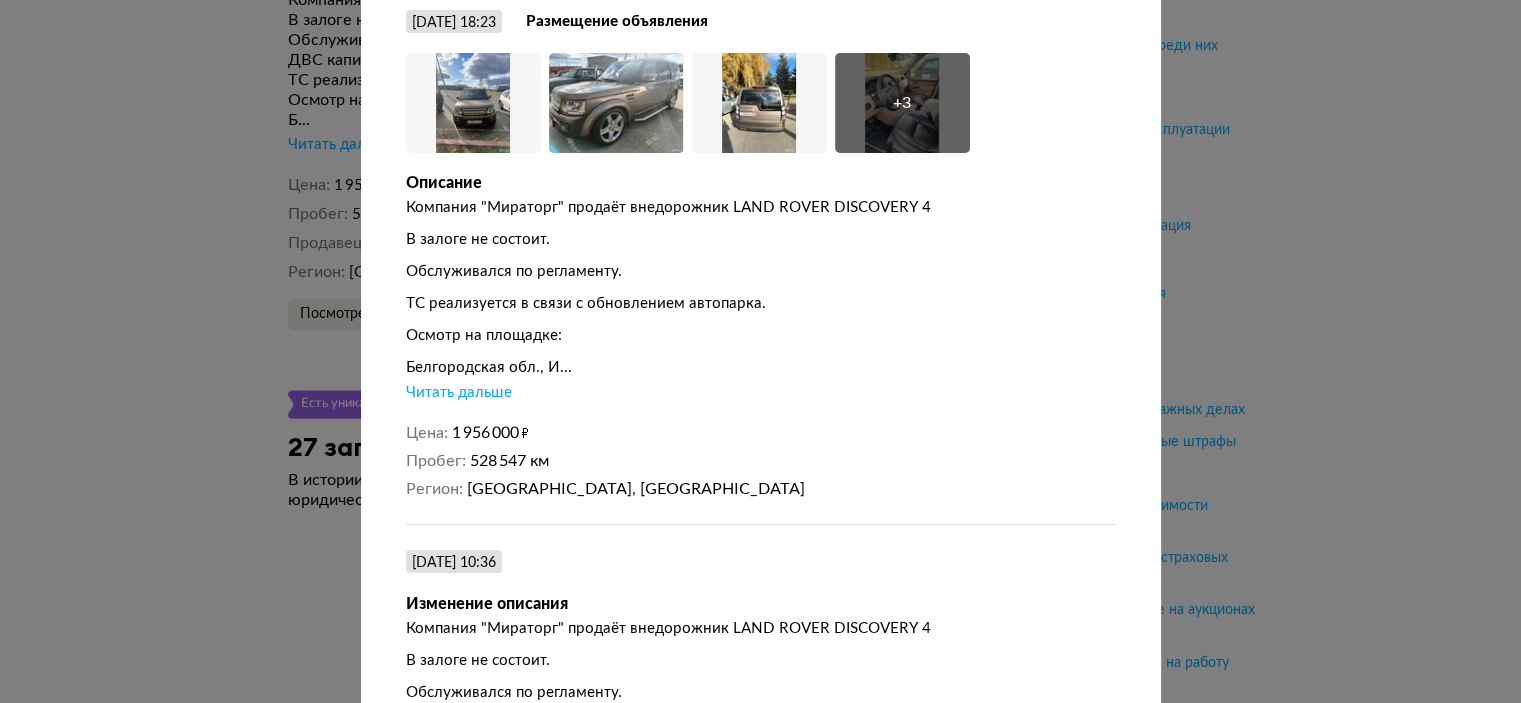 scroll, scrollTop: 0, scrollLeft: 0, axis: both 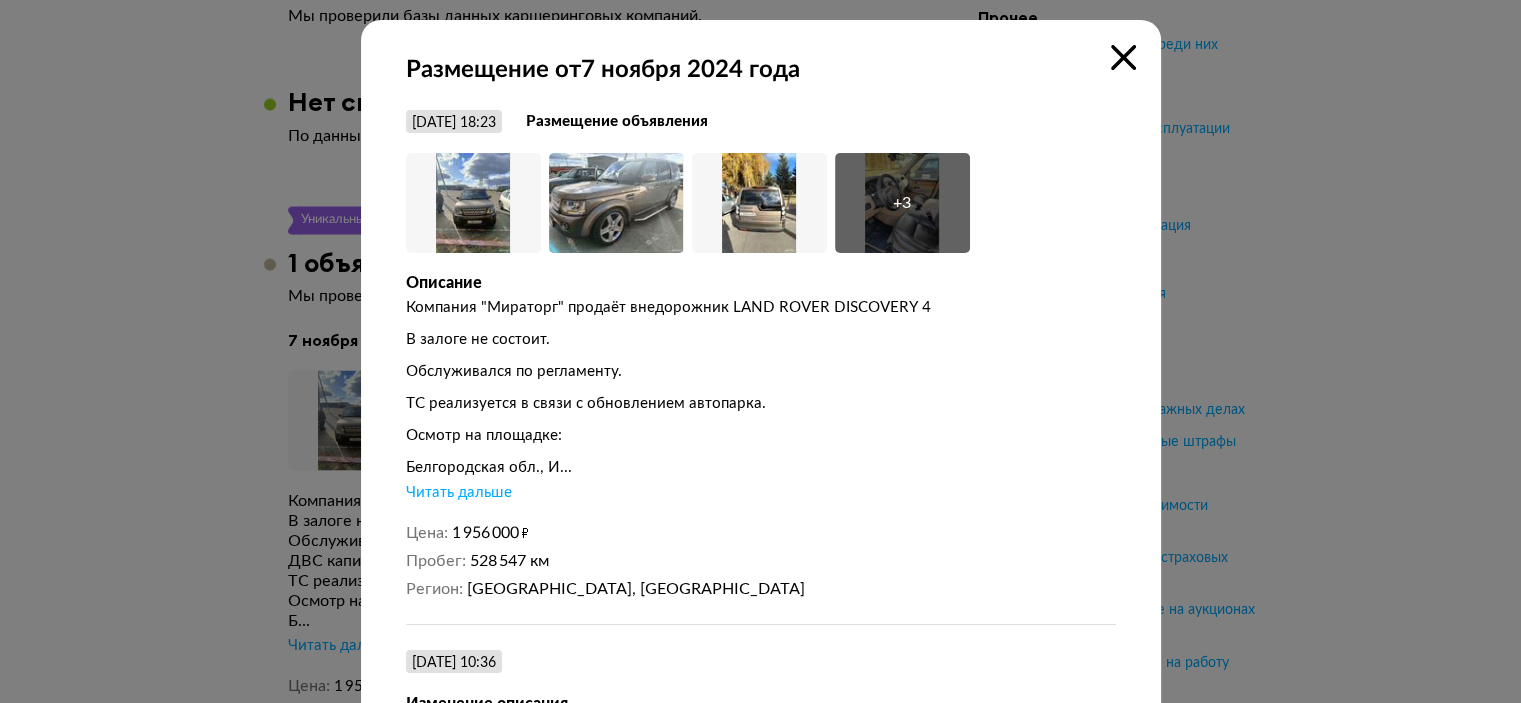 click at bounding box center [1123, 57] 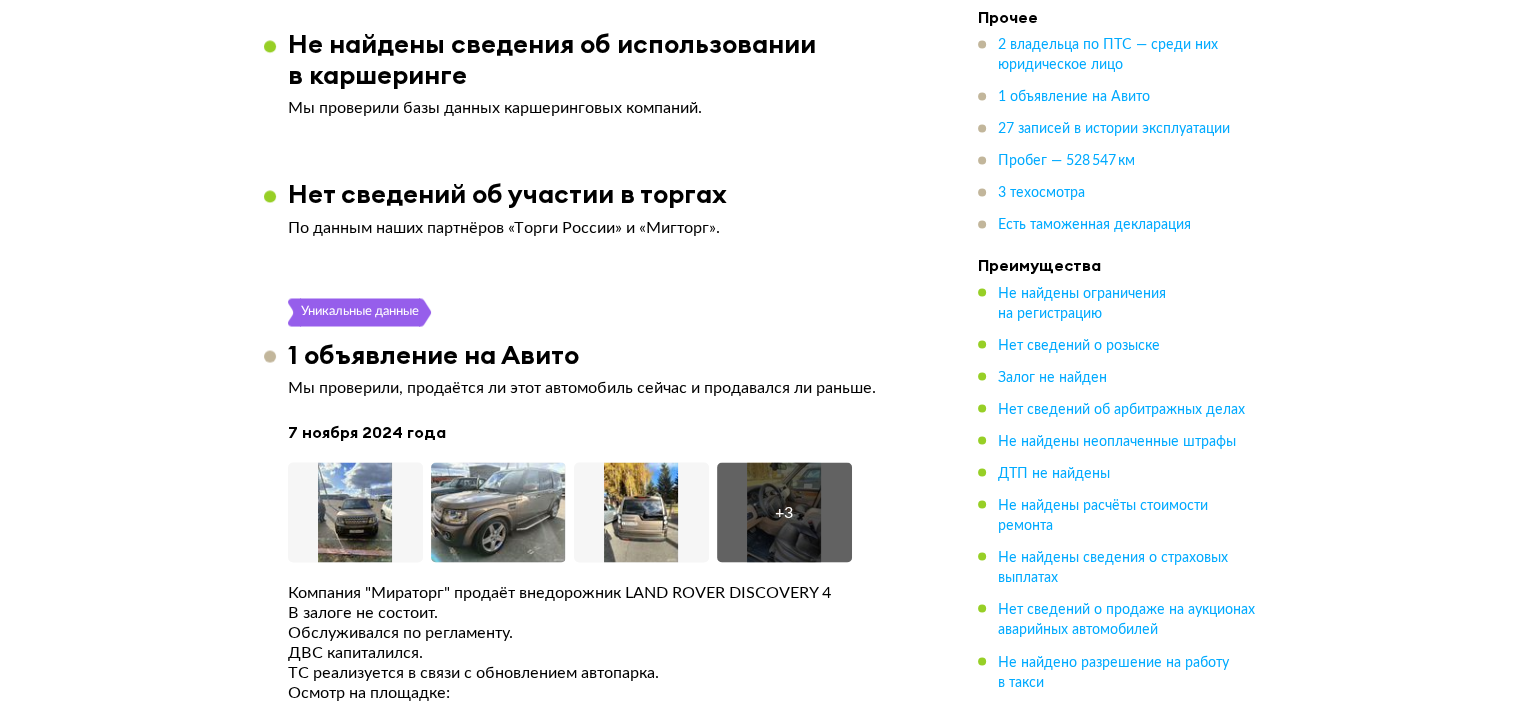 scroll, scrollTop: 3200, scrollLeft: 0, axis: vertical 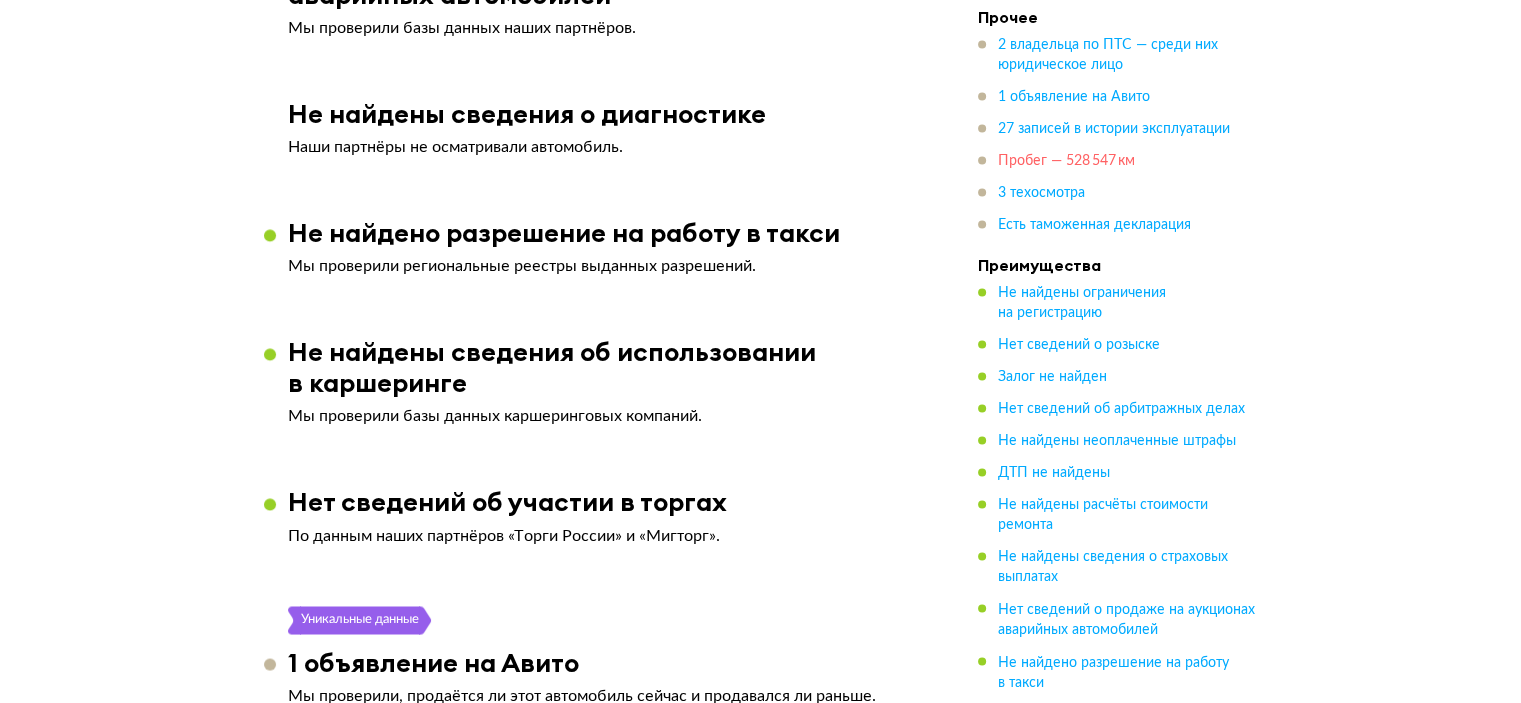 click on "Пробег —  528 547 км" at bounding box center [1066, 162] 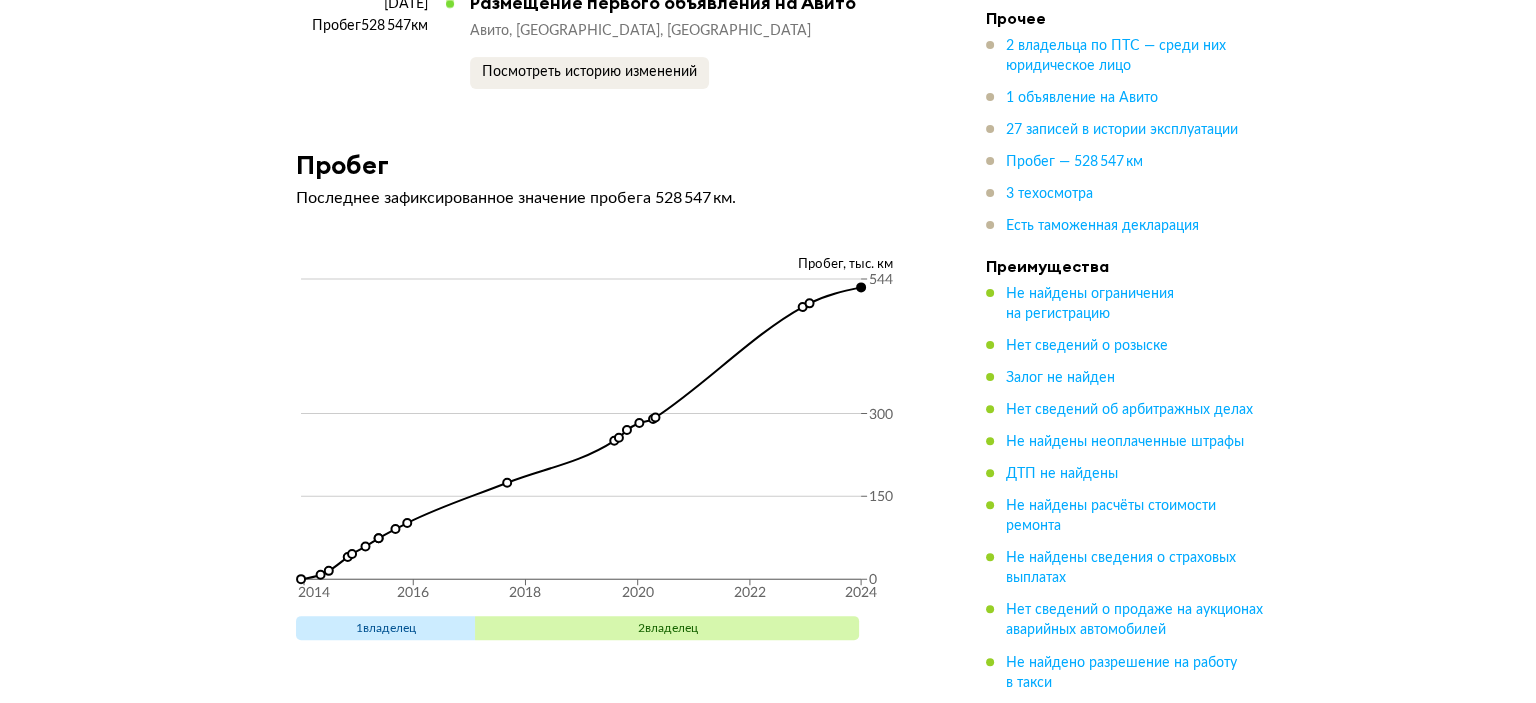 scroll, scrollTop: 7916, scrollLeft: 0, axis: vertical 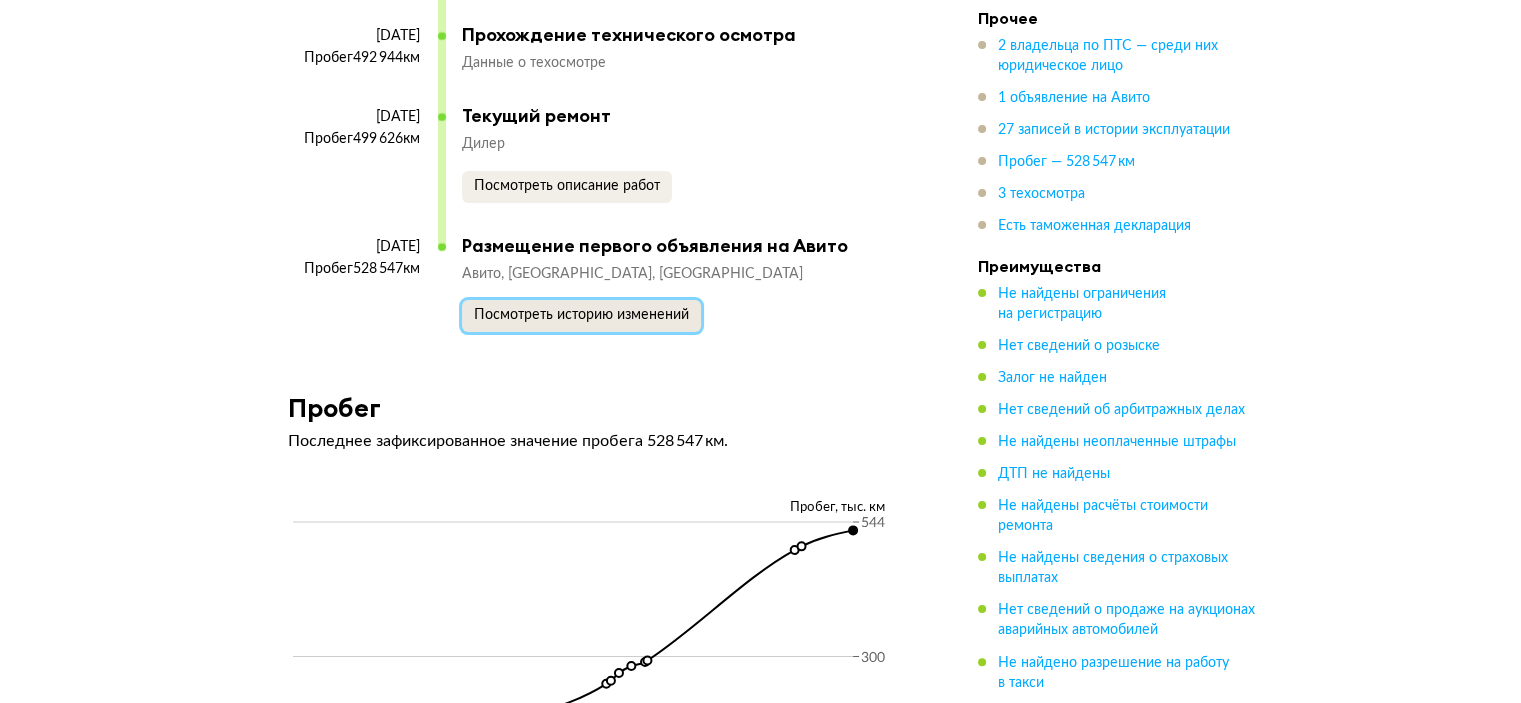 click on "Посмотреть историю изменений" at bounding box center [581, 316] 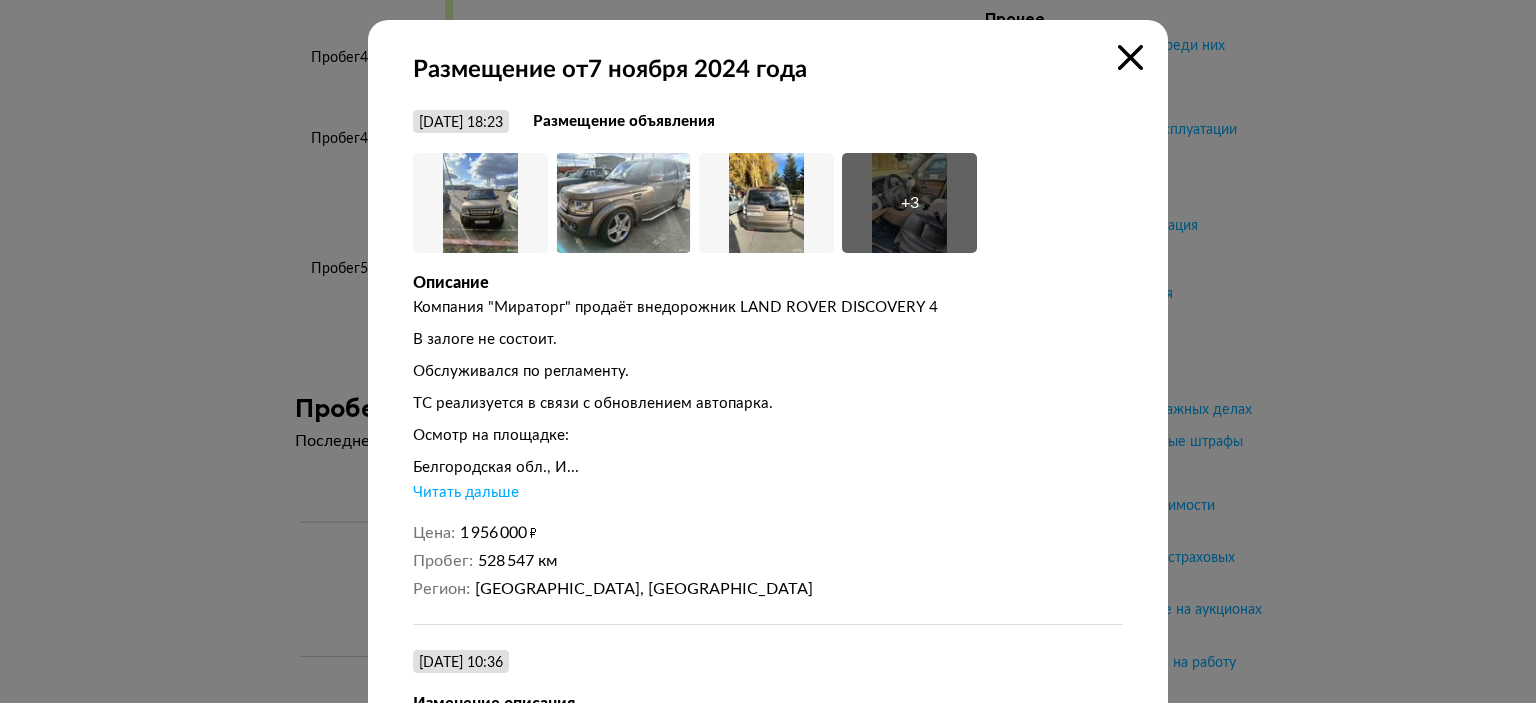 click on "Читать дальше" at bounding box center [466, 493] 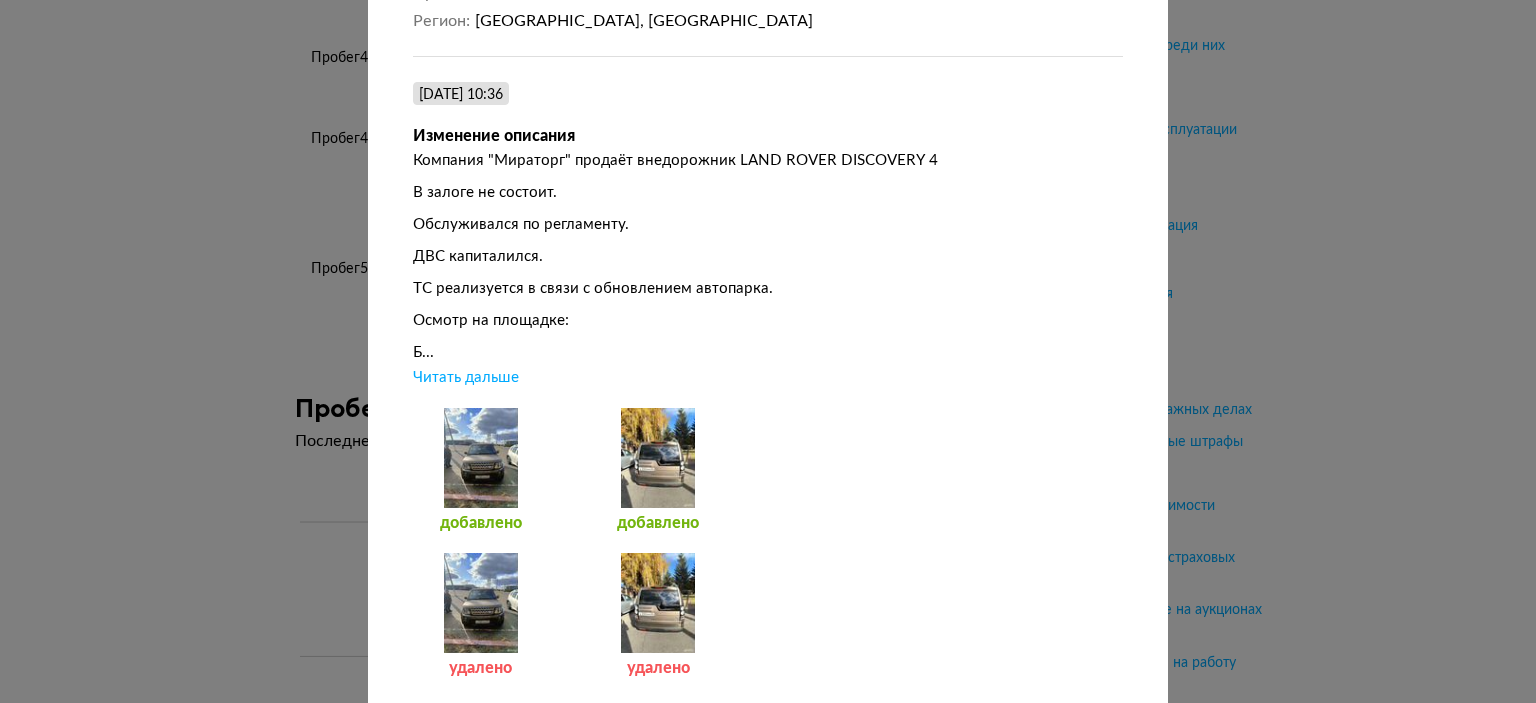 scroll, scrollTop: 653, scrollLeft: 0, axis: vertical 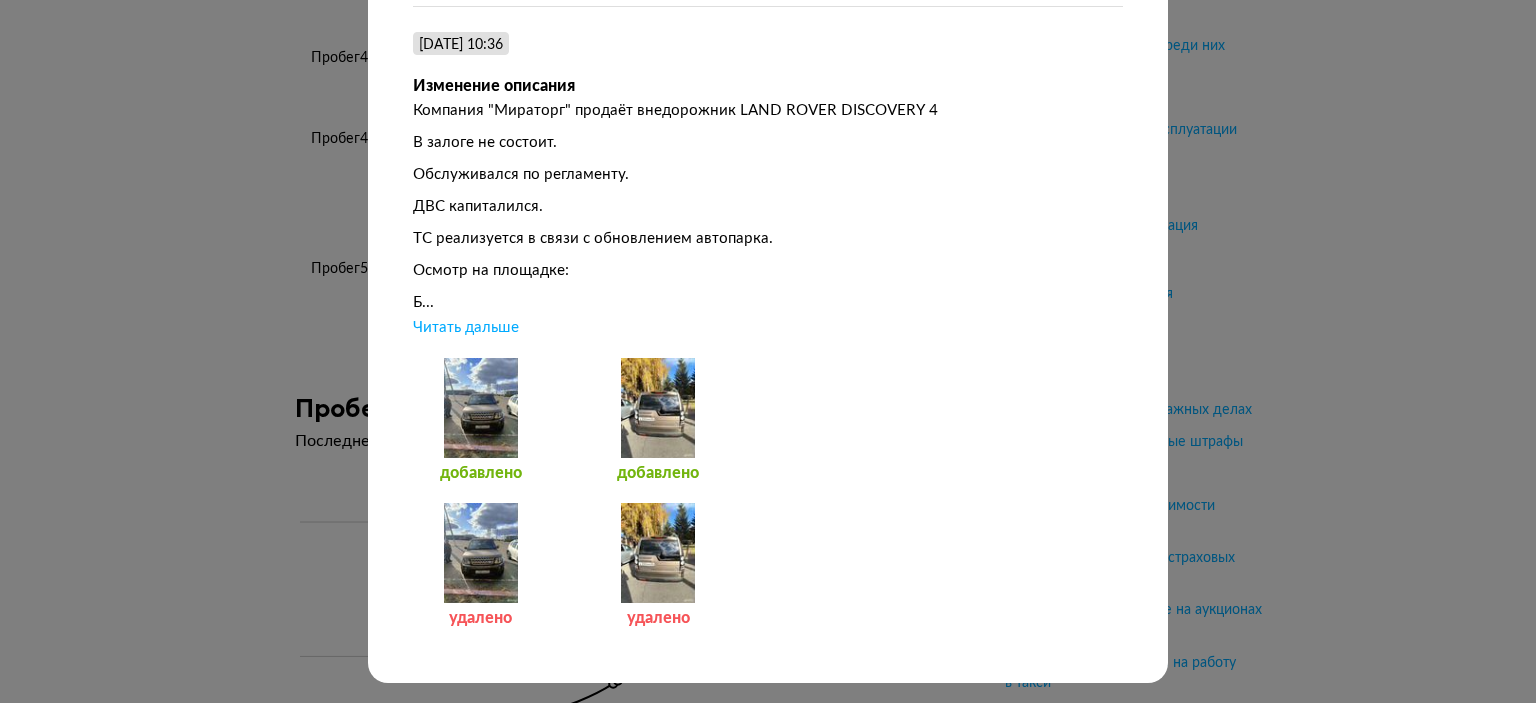 click on "Читать дальше" at bounding box center (466, 328) 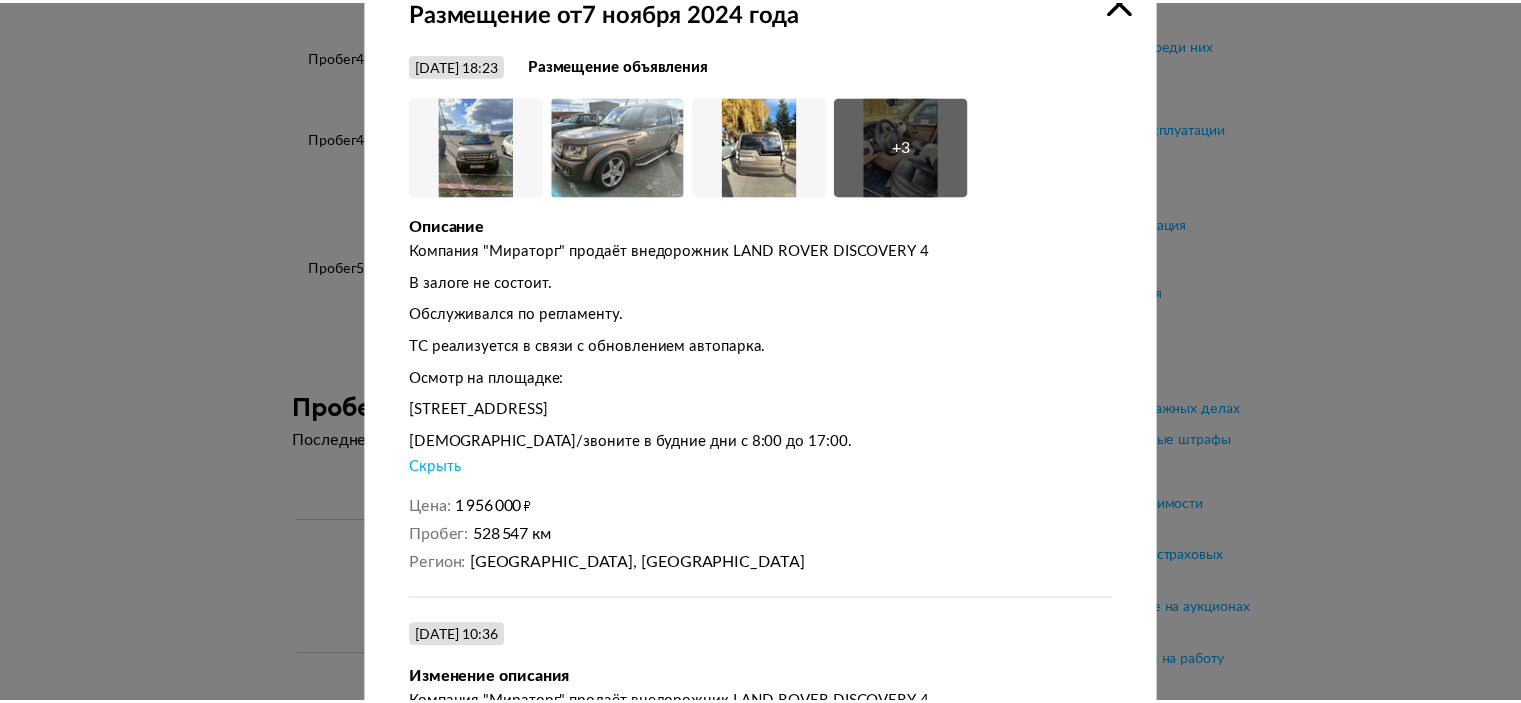 scroll, scrollTop: 0, scrollLeft: 0, axis: both 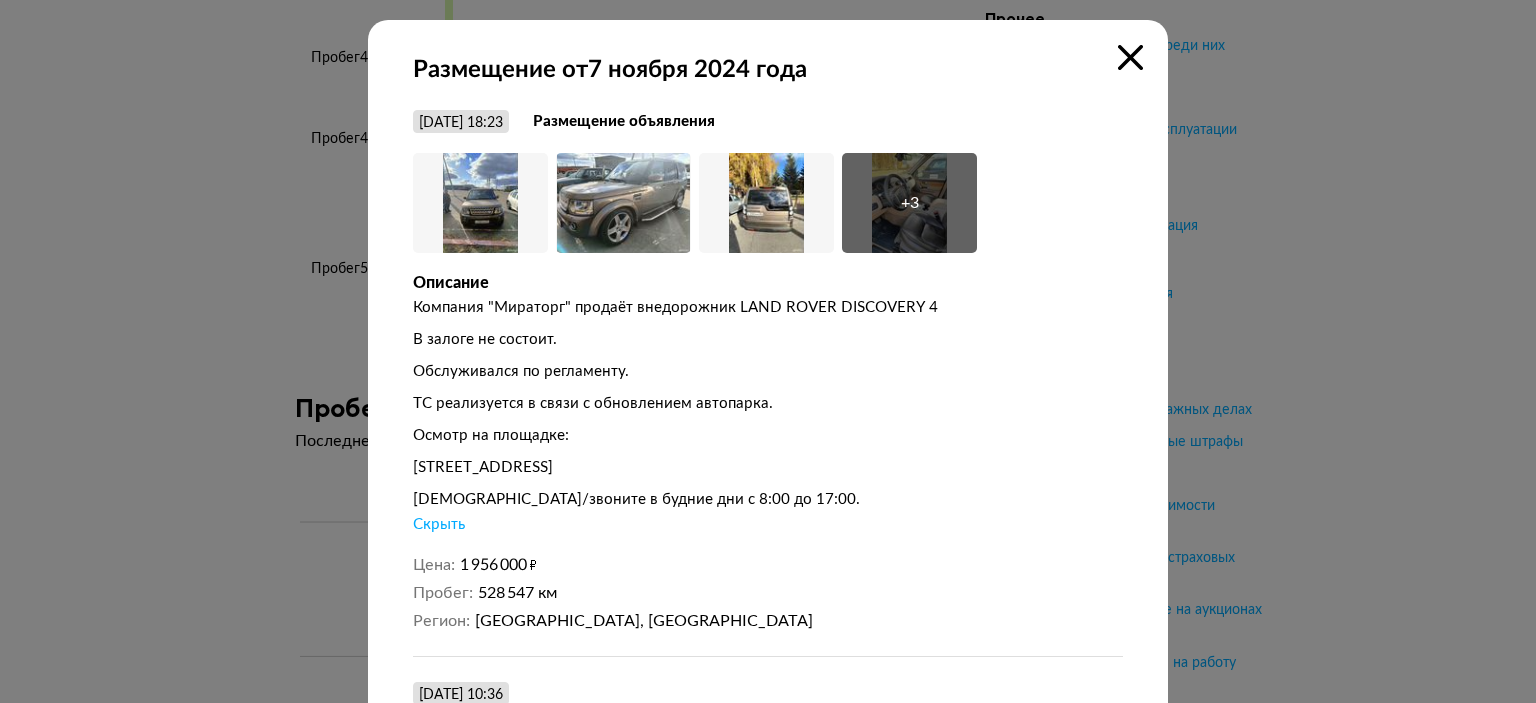 click at bounding box center (1130, 57) 